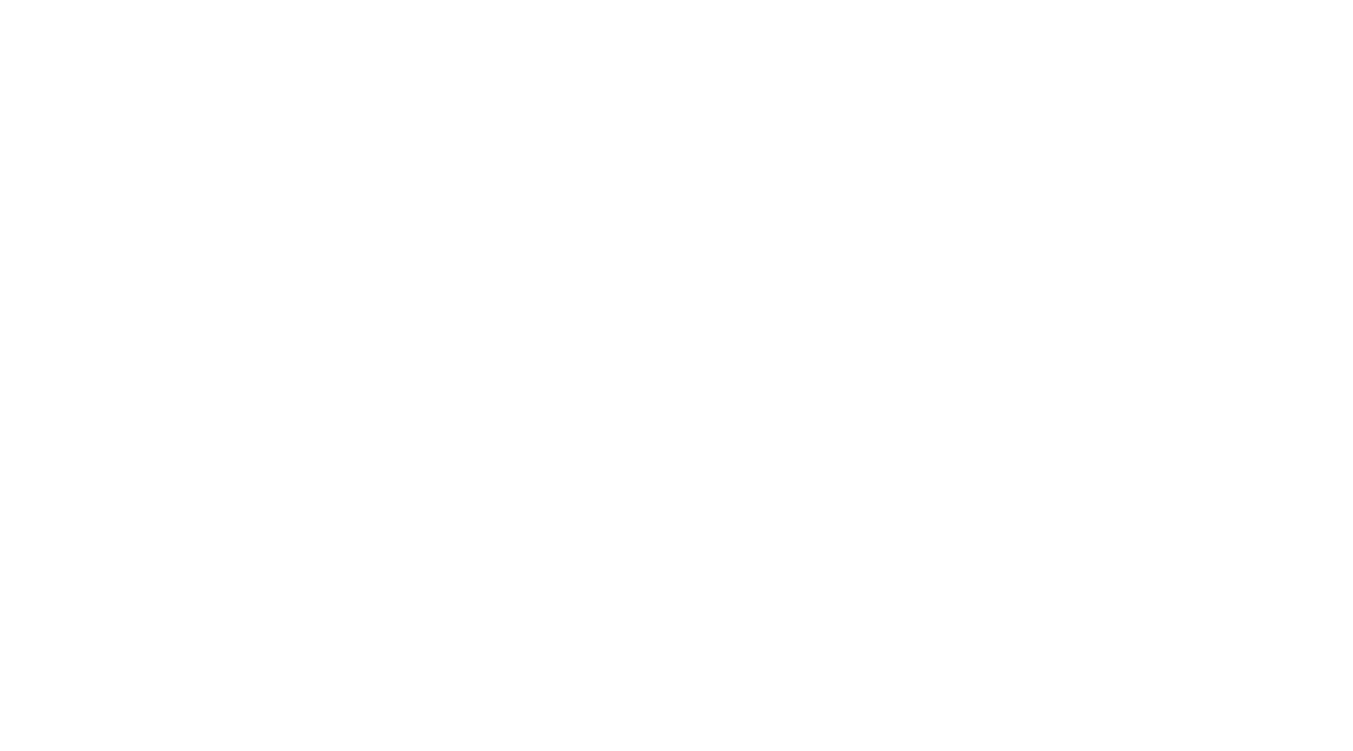 scroll, scrollTop: 0, scrollLeft: 0, axis: both 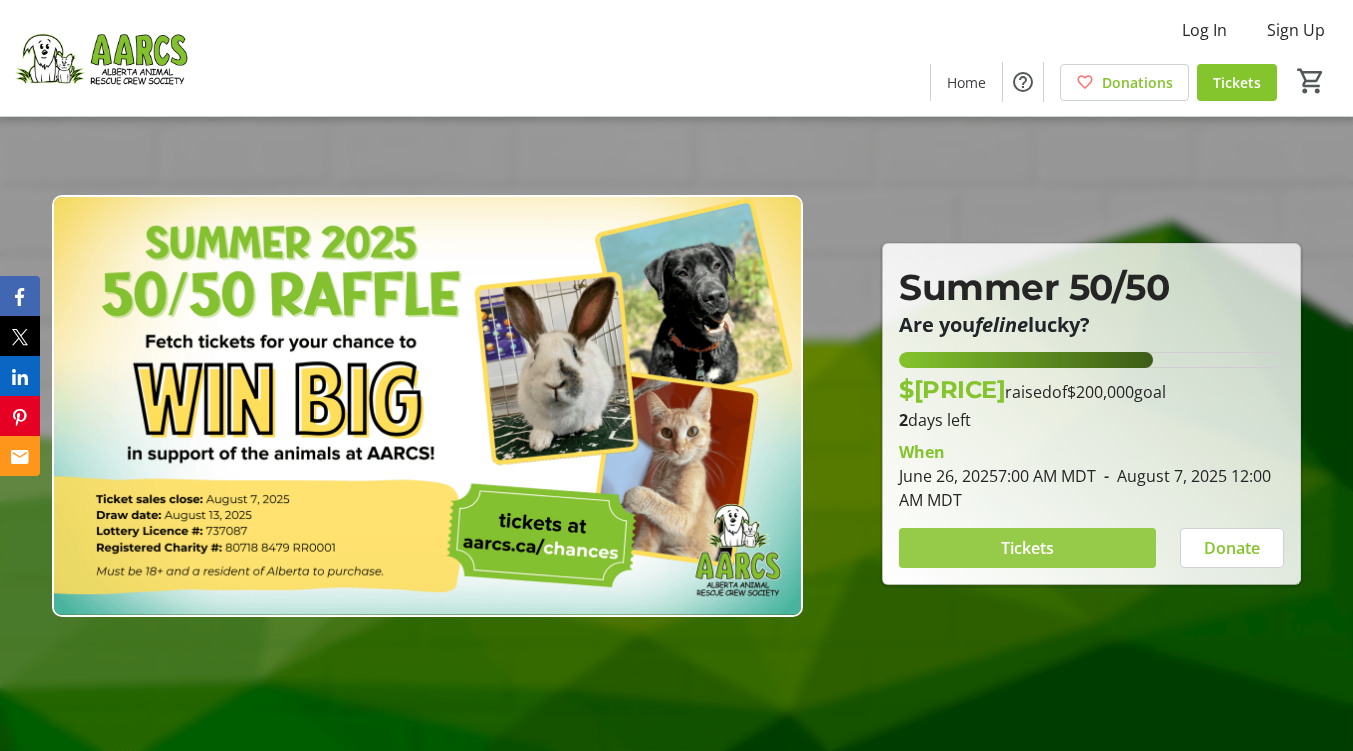 click on "Tickets" at bounding box center (1027, 548) 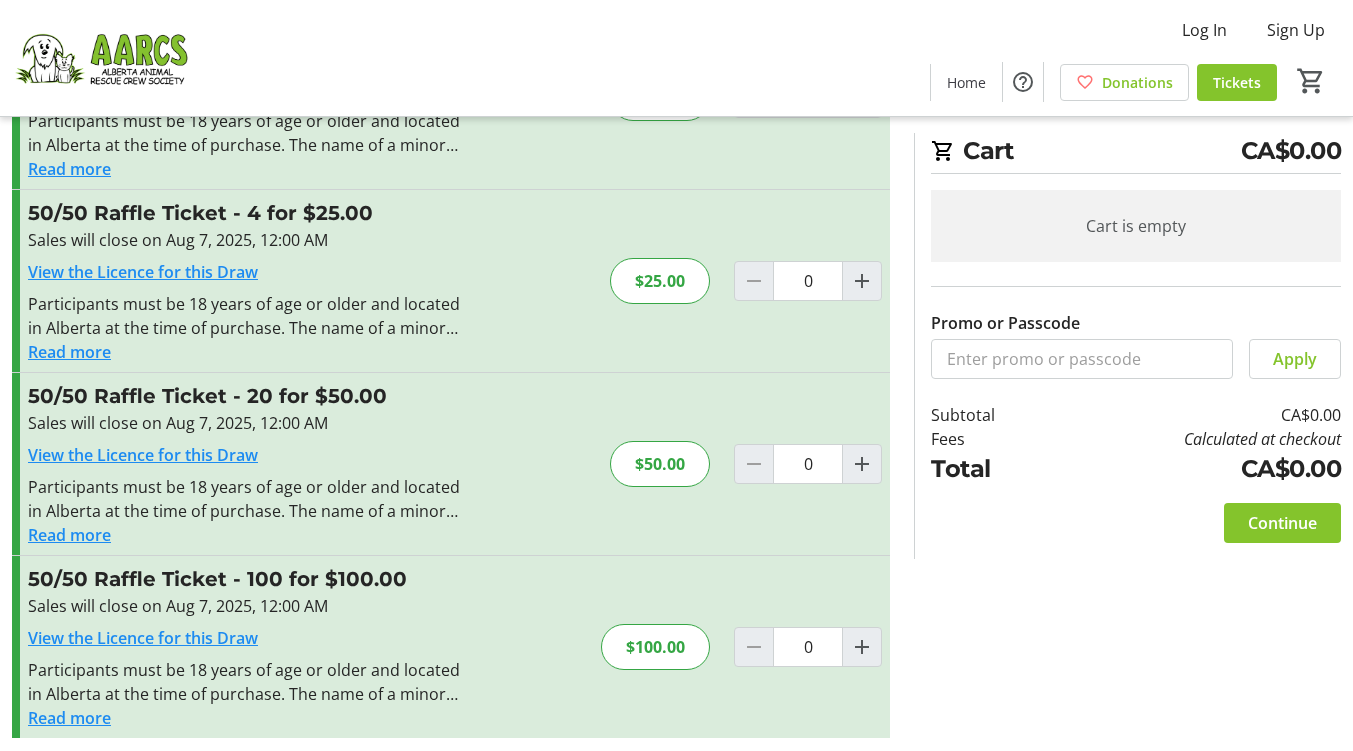 scroll, scrollTop: 170, scrollLeft: 0, axis: vertical 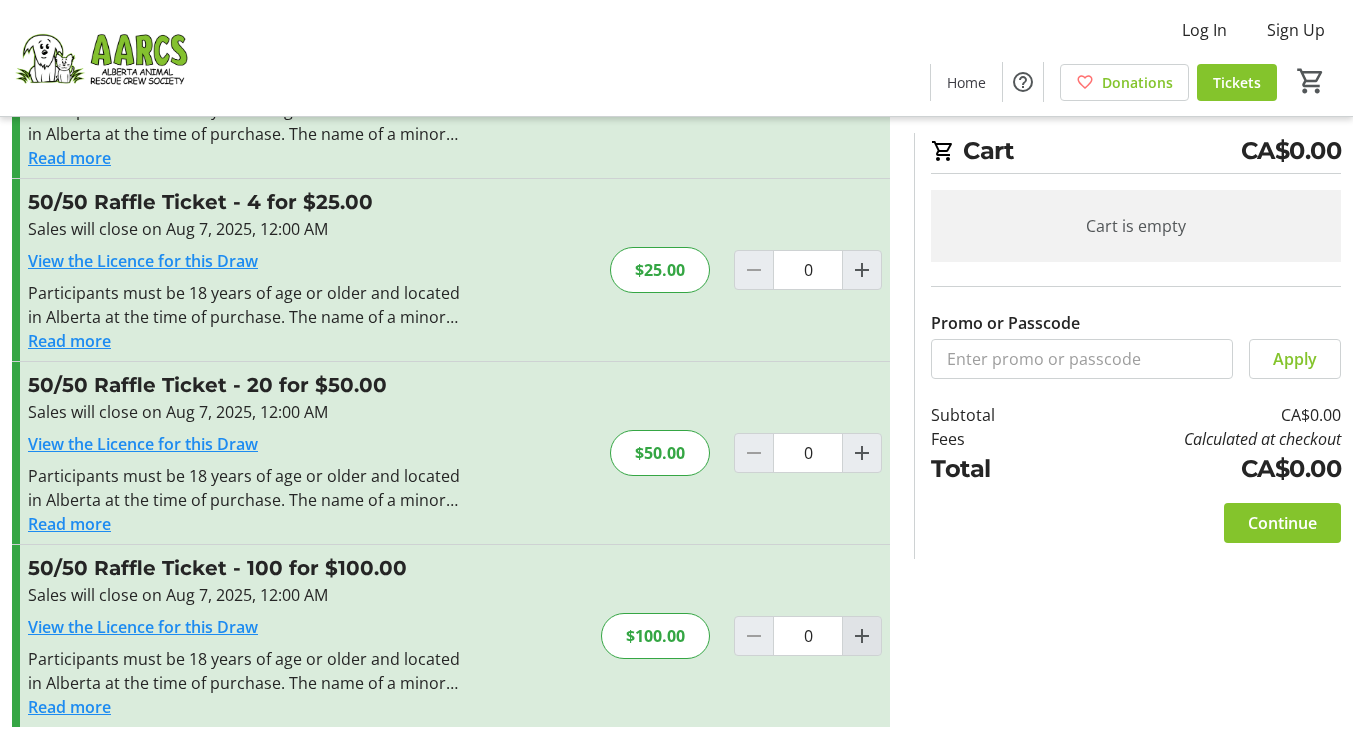 click 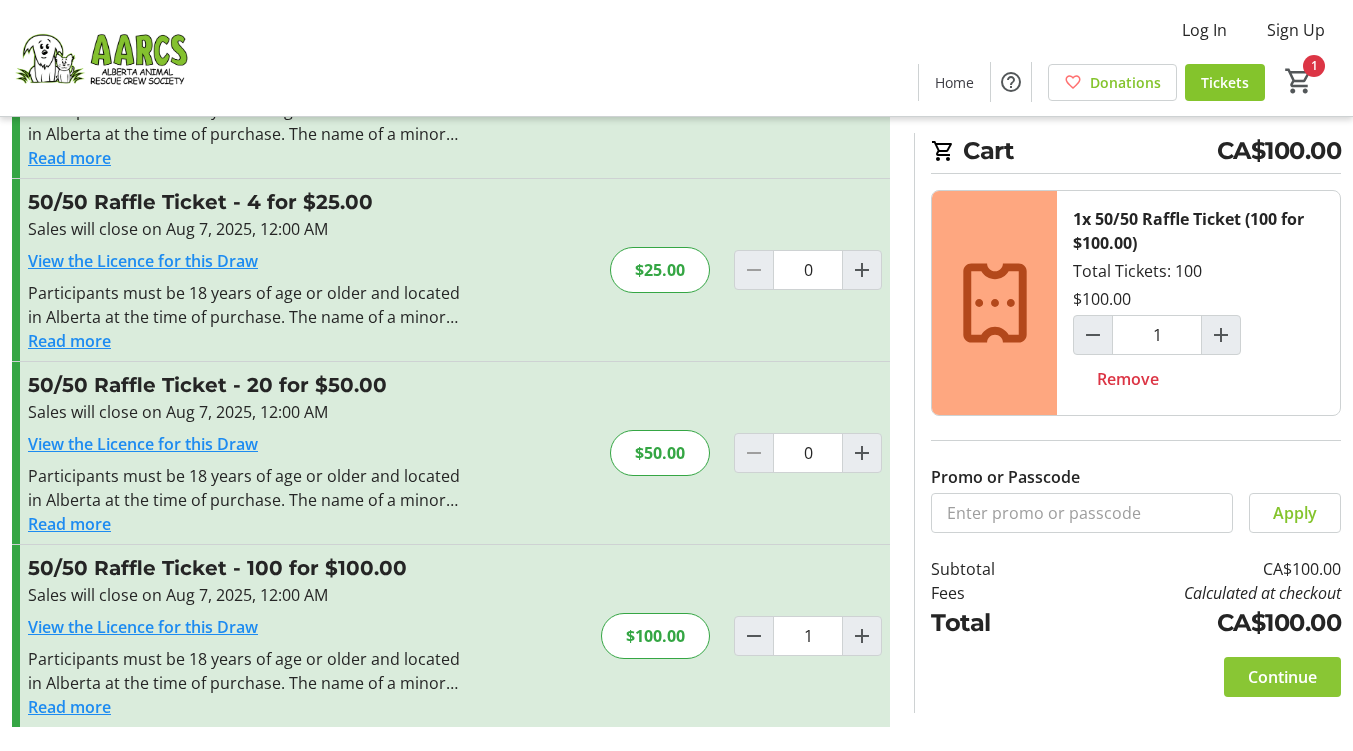 click on "Continue" 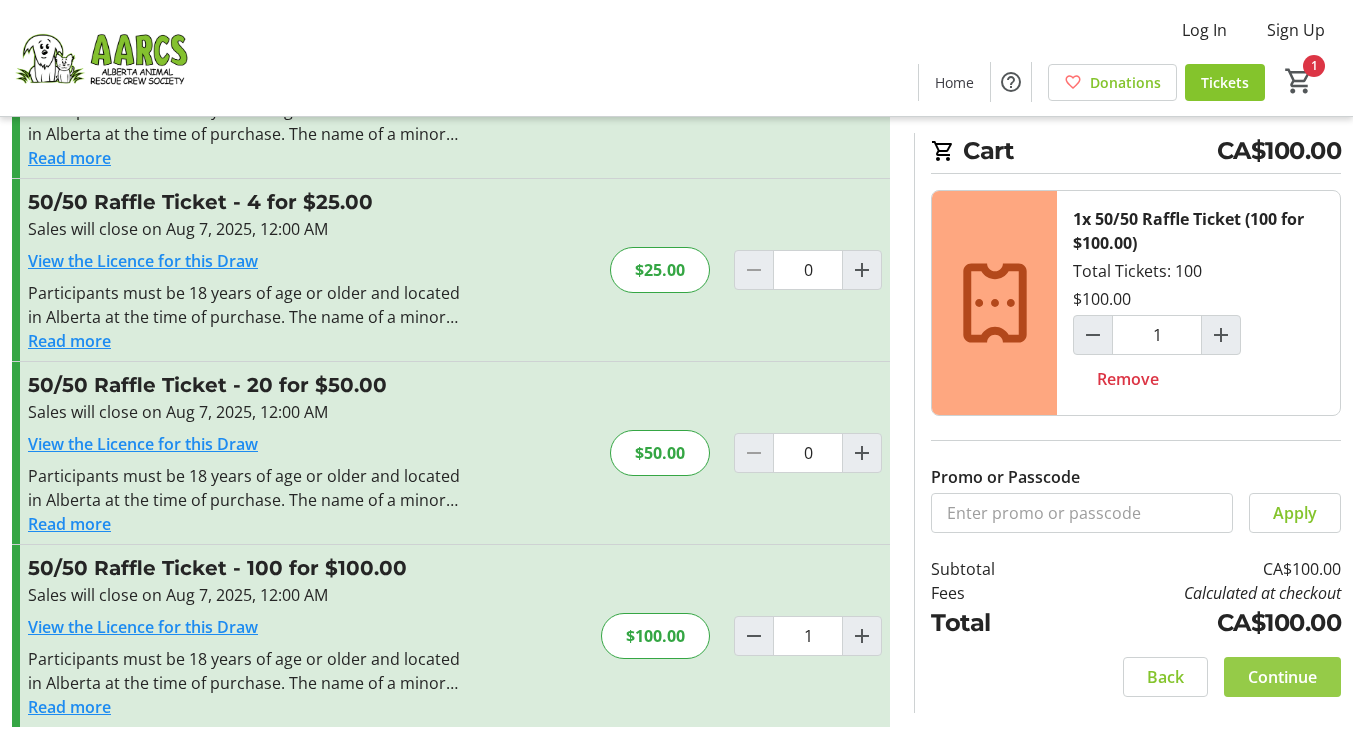 scroll, scrollTop: 0, scrollLeft: 0, axis: both 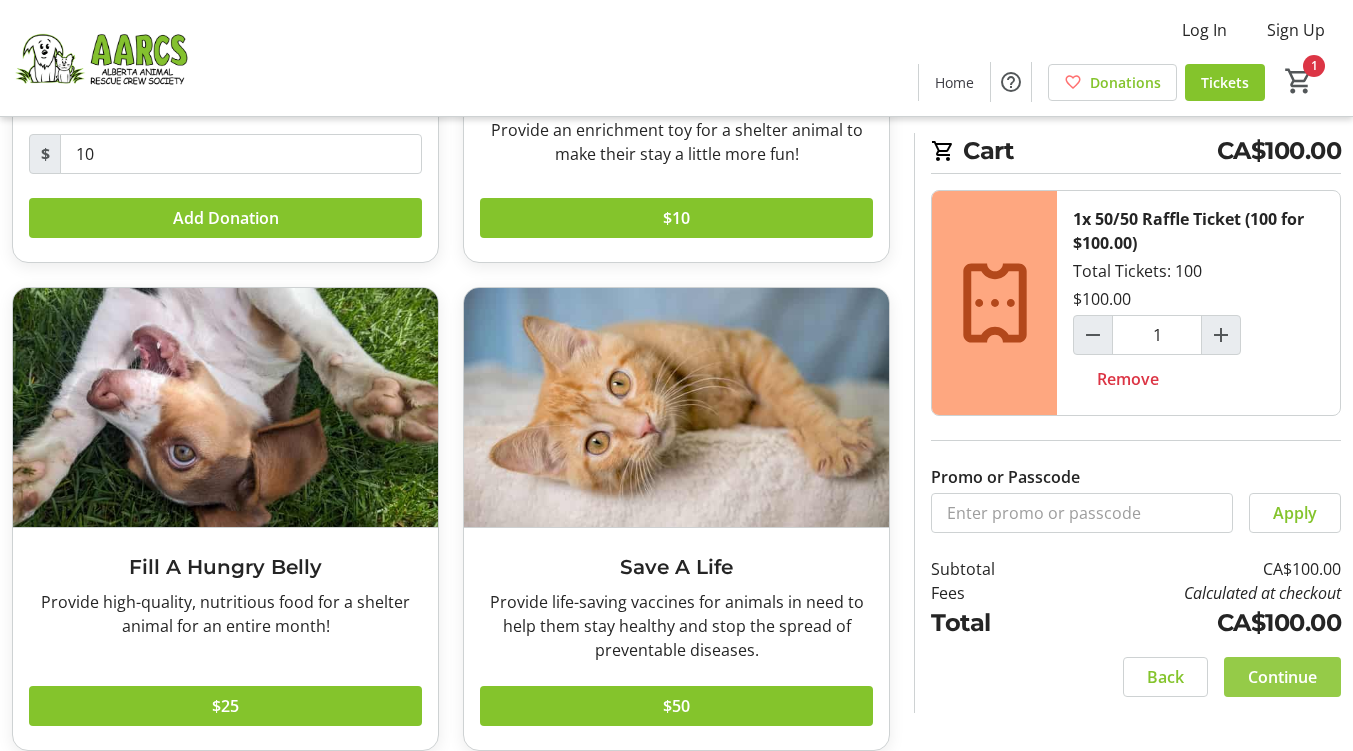 click on "Continue" 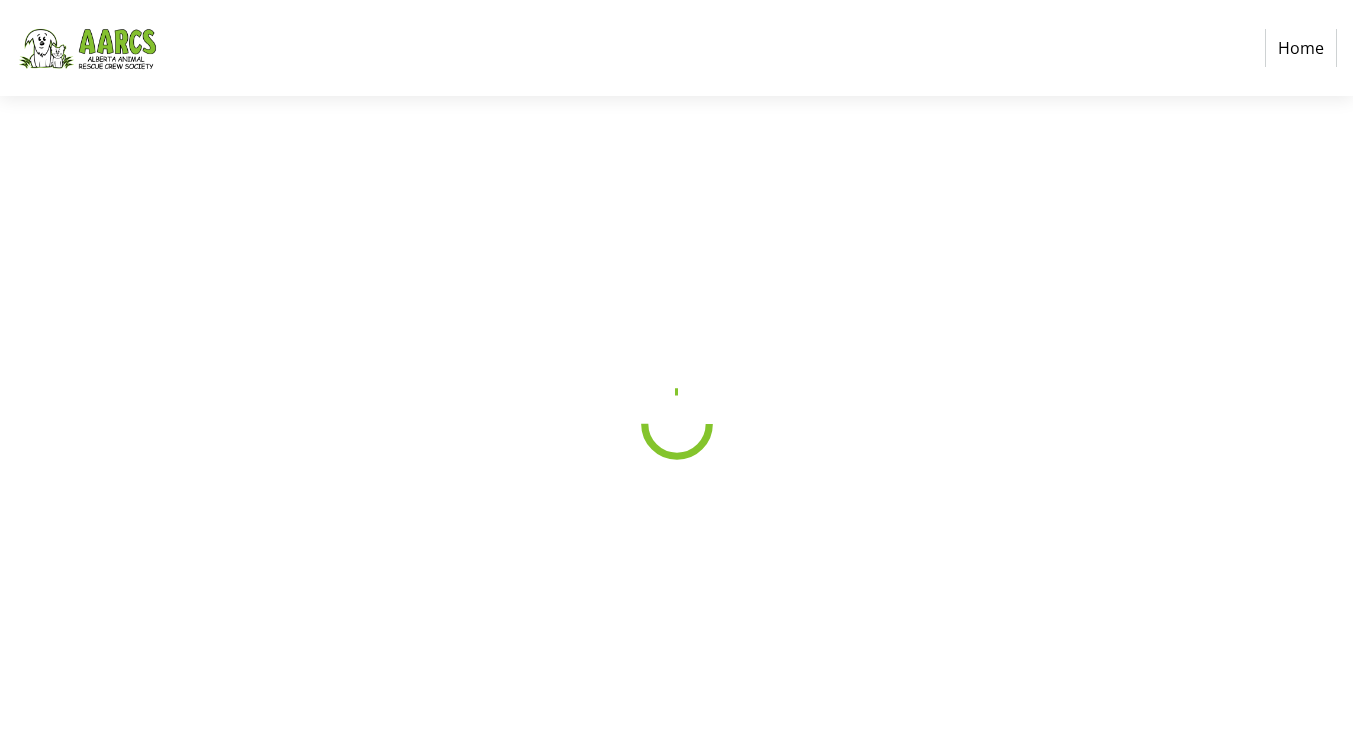 scroll, scrollTop: 0, scrollLeft: 0, axis: both 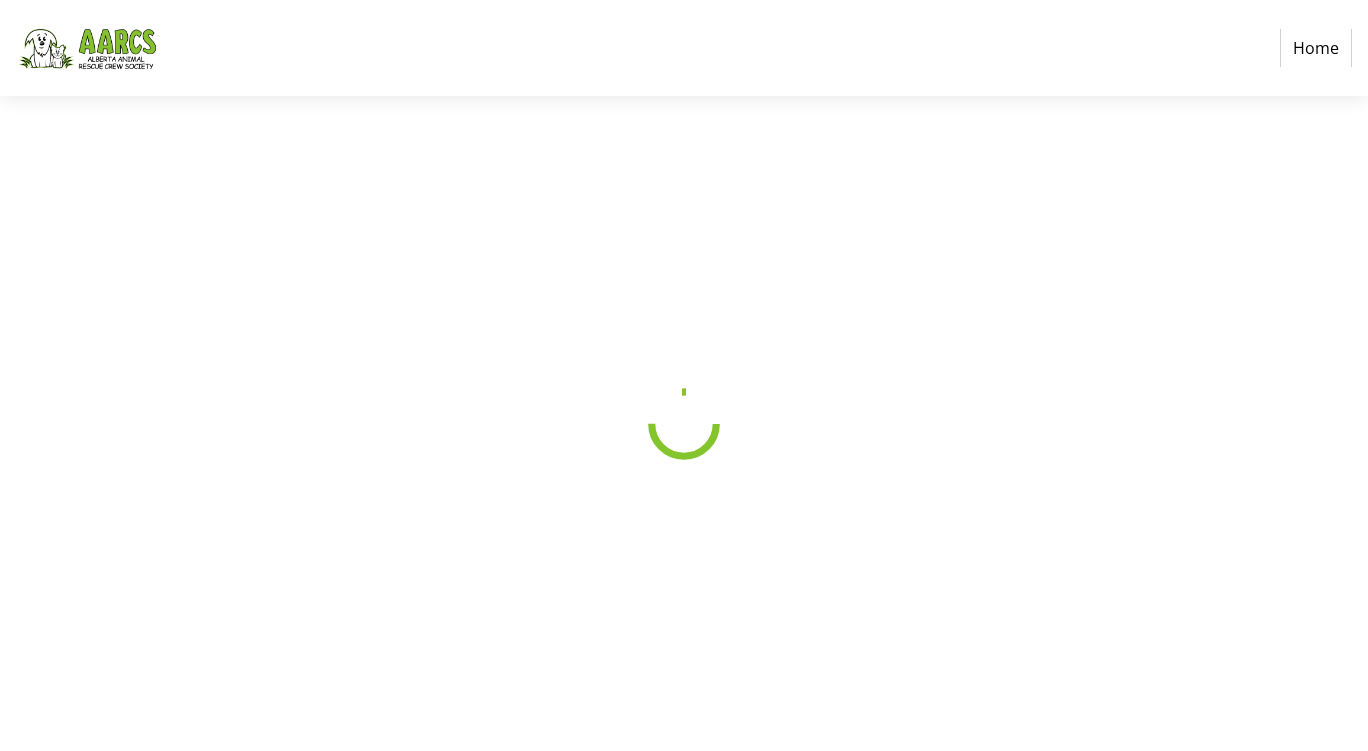 select on "CA" 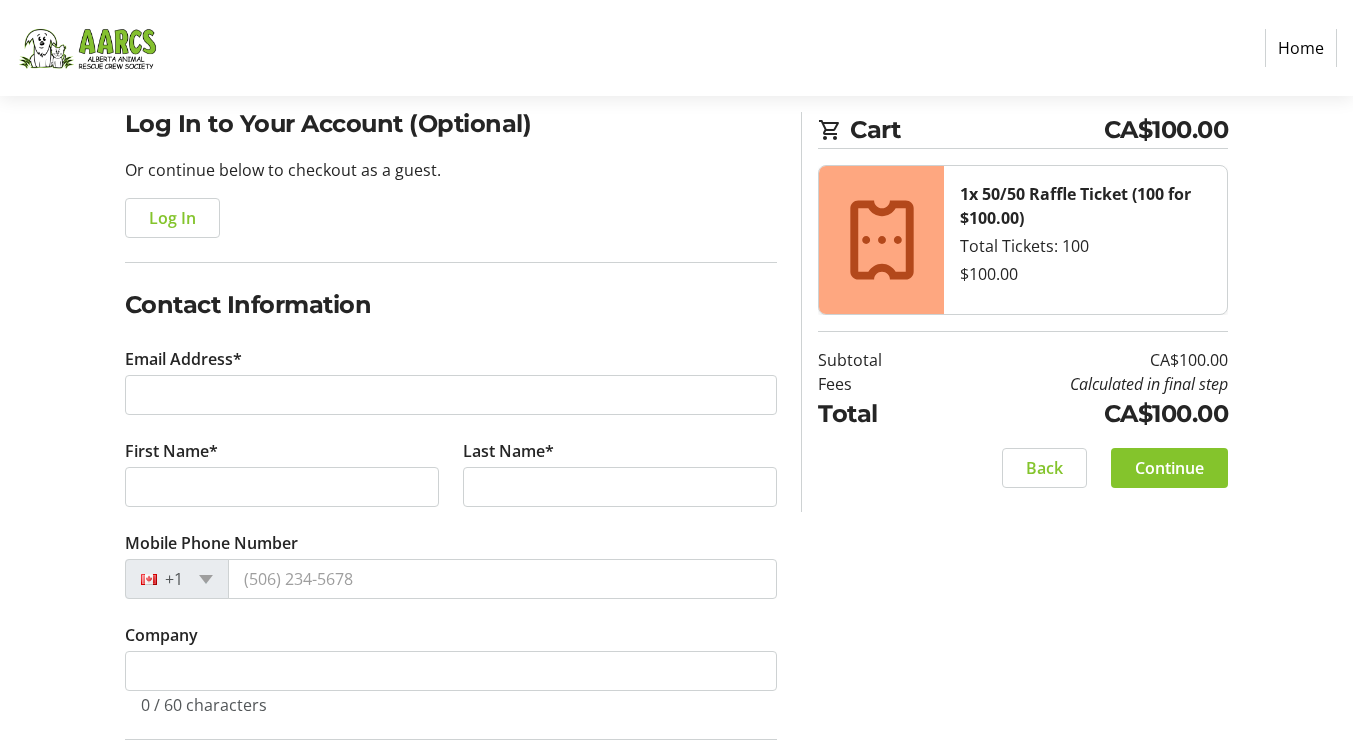 scroll, scrollTop: 154, scrollLeft: 0, axis: vertical 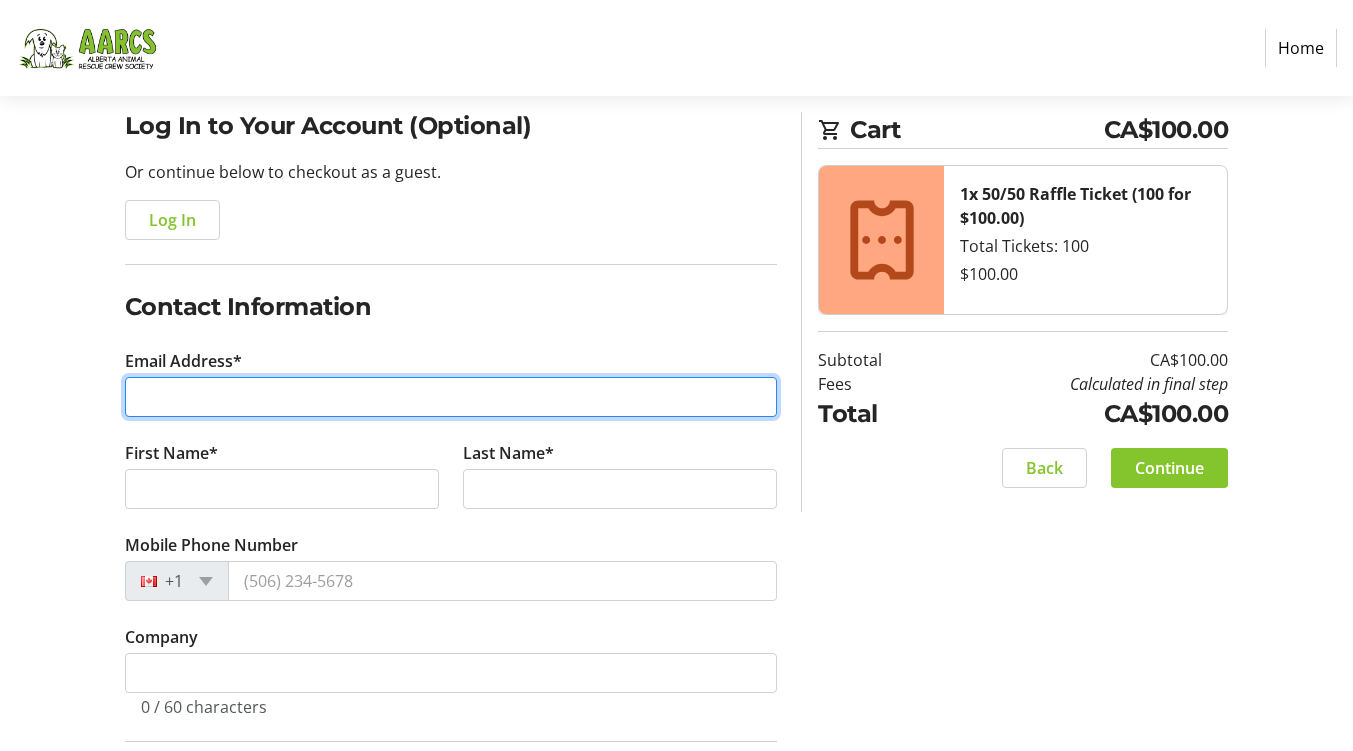 click on "Email Address*" at bounding box center (451, 397) 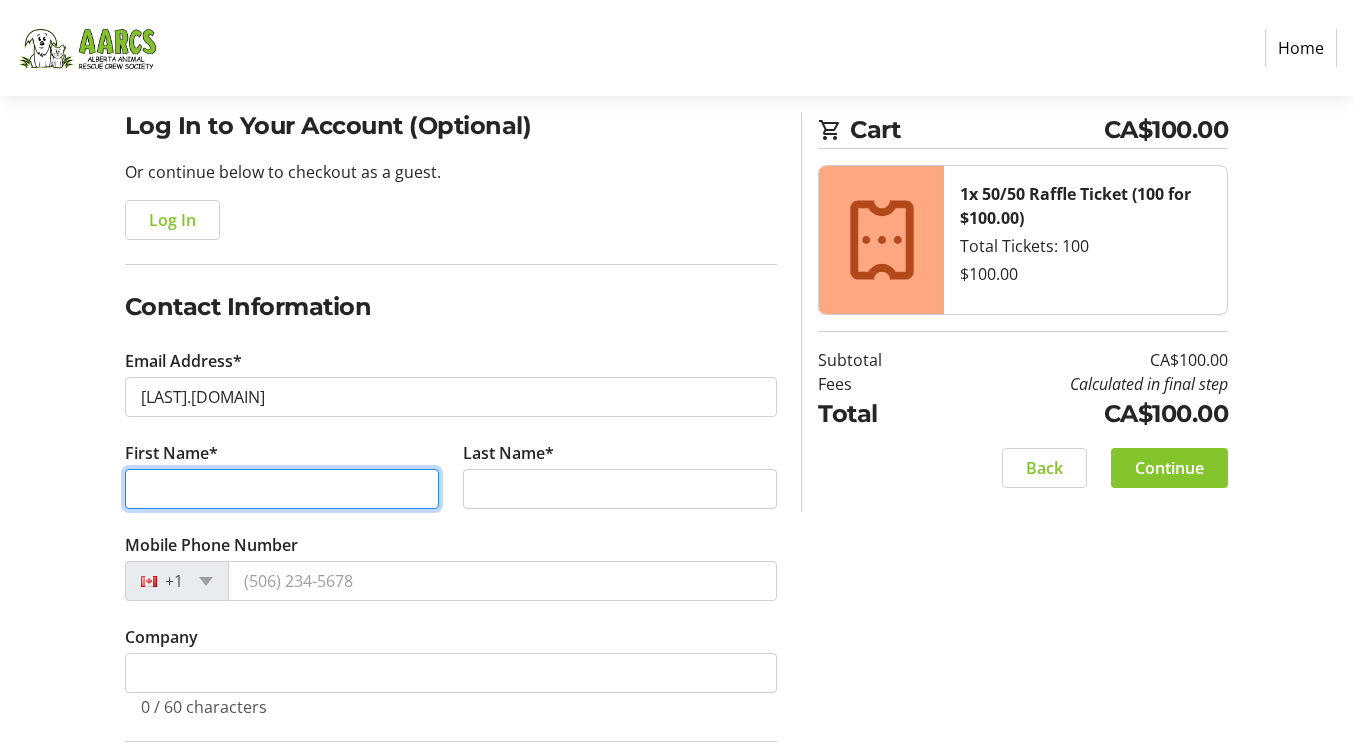 click on "First Name*" at bounding box center (282, 489) 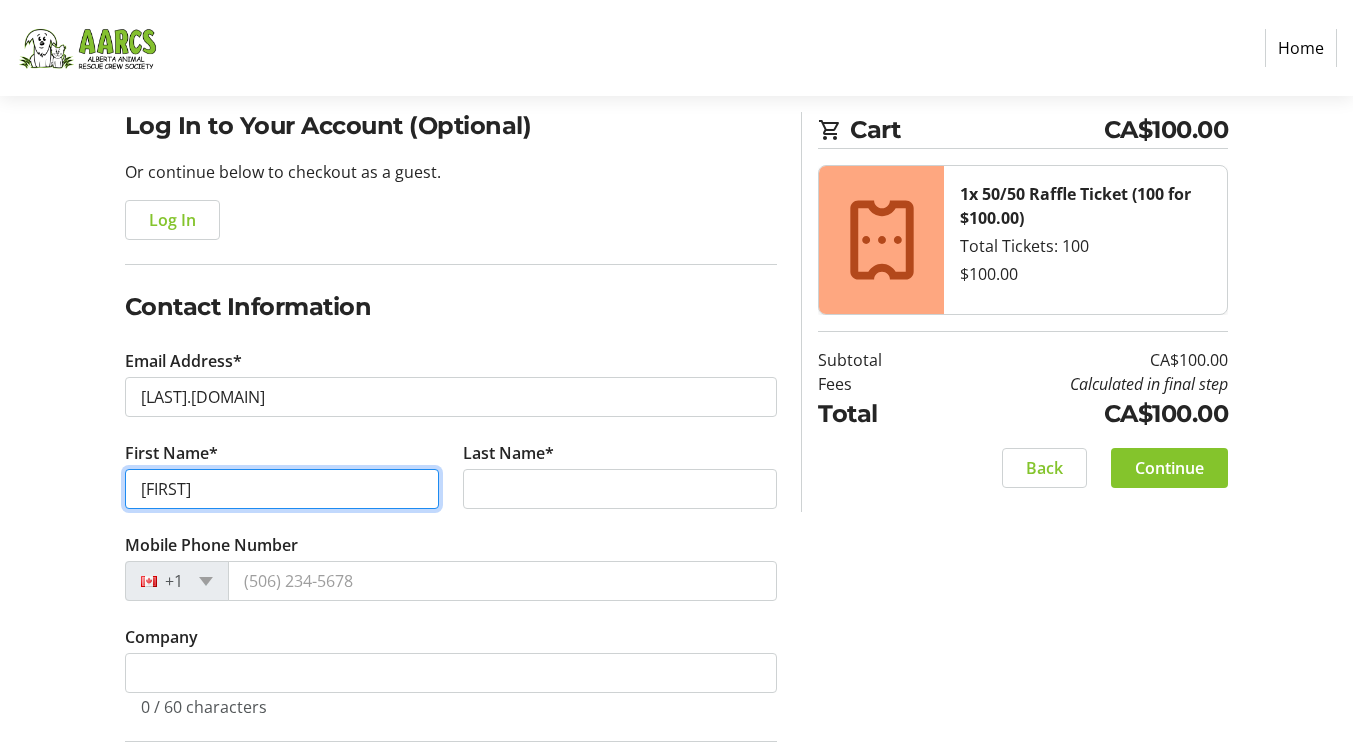 type on "[FIRST]" 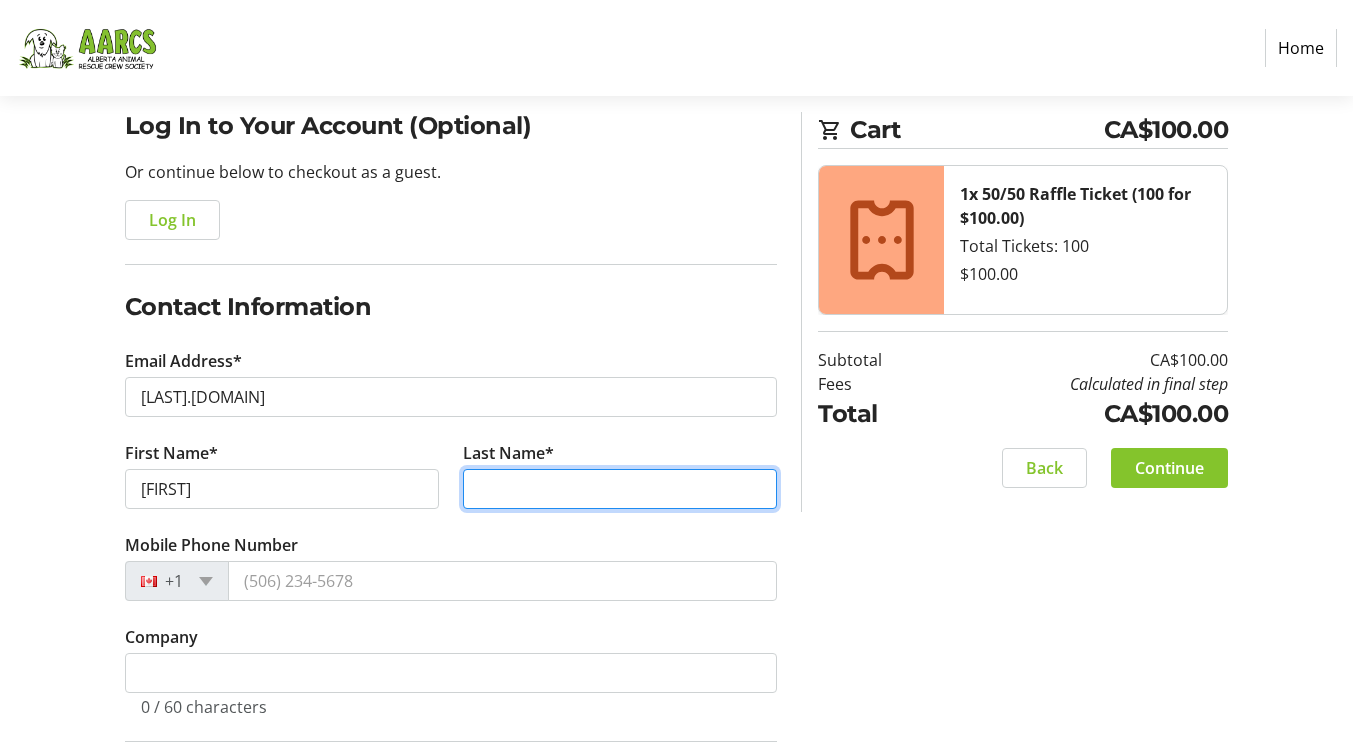 click on "Last Name*" at bounding box center (620, 489) 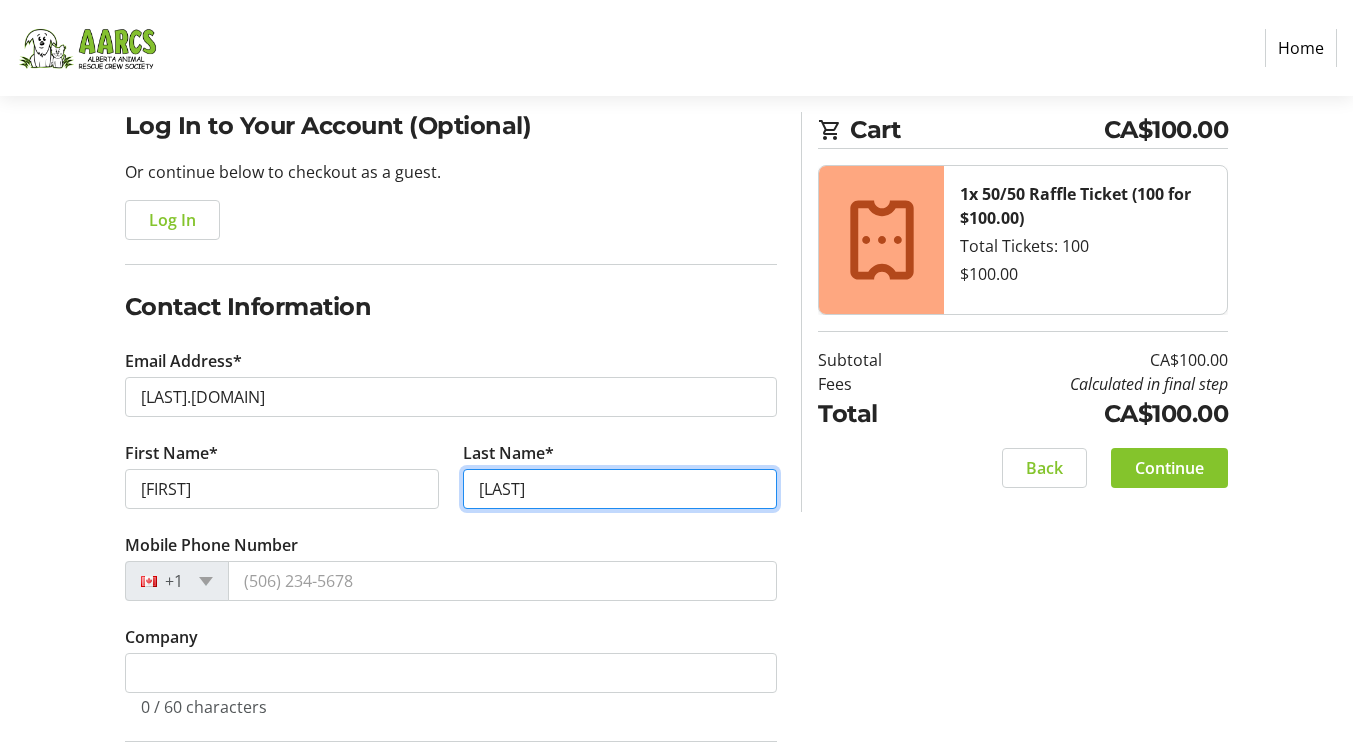 type on "[LAST]" 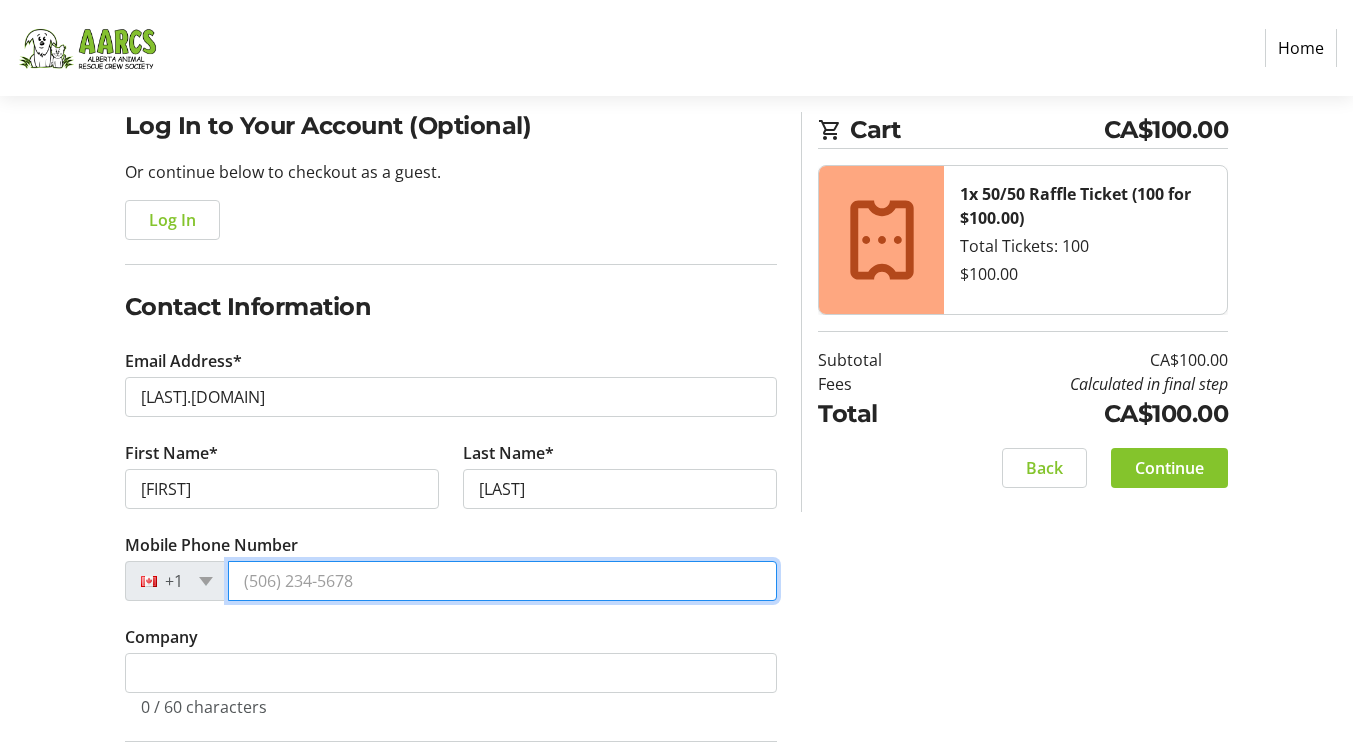 click on "Mobile Phone Number" at bounding box center [503, 581] 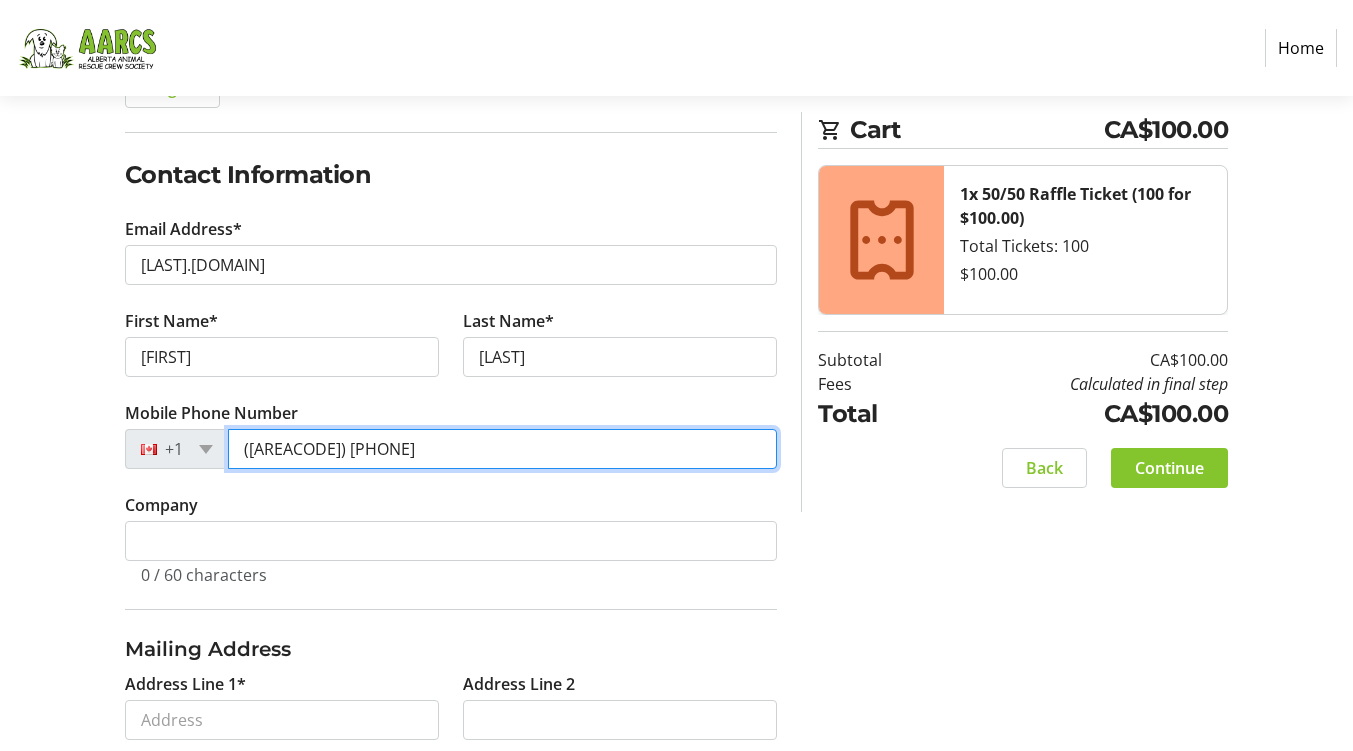 scroll, scrollTop: 287, scrollLeft: 0, axis: vertical 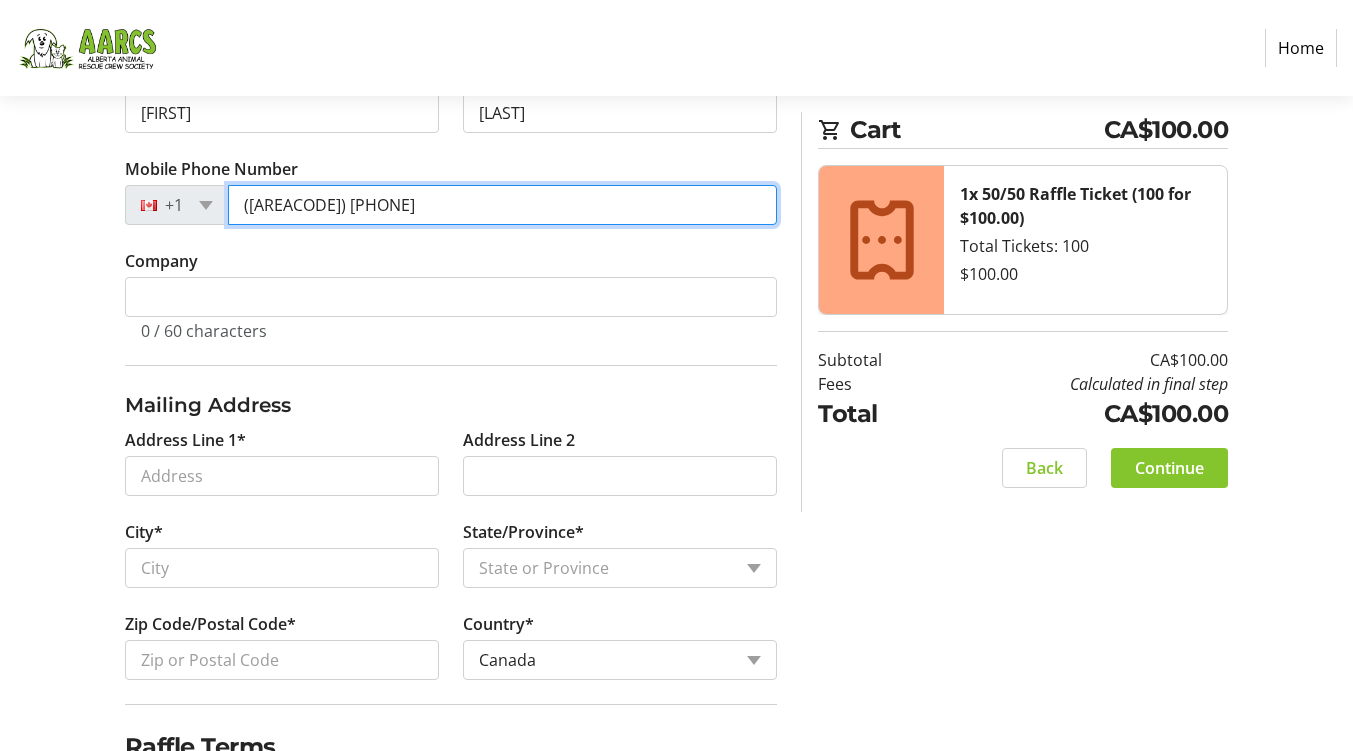type on "([AREACODE]) [PHONE]" 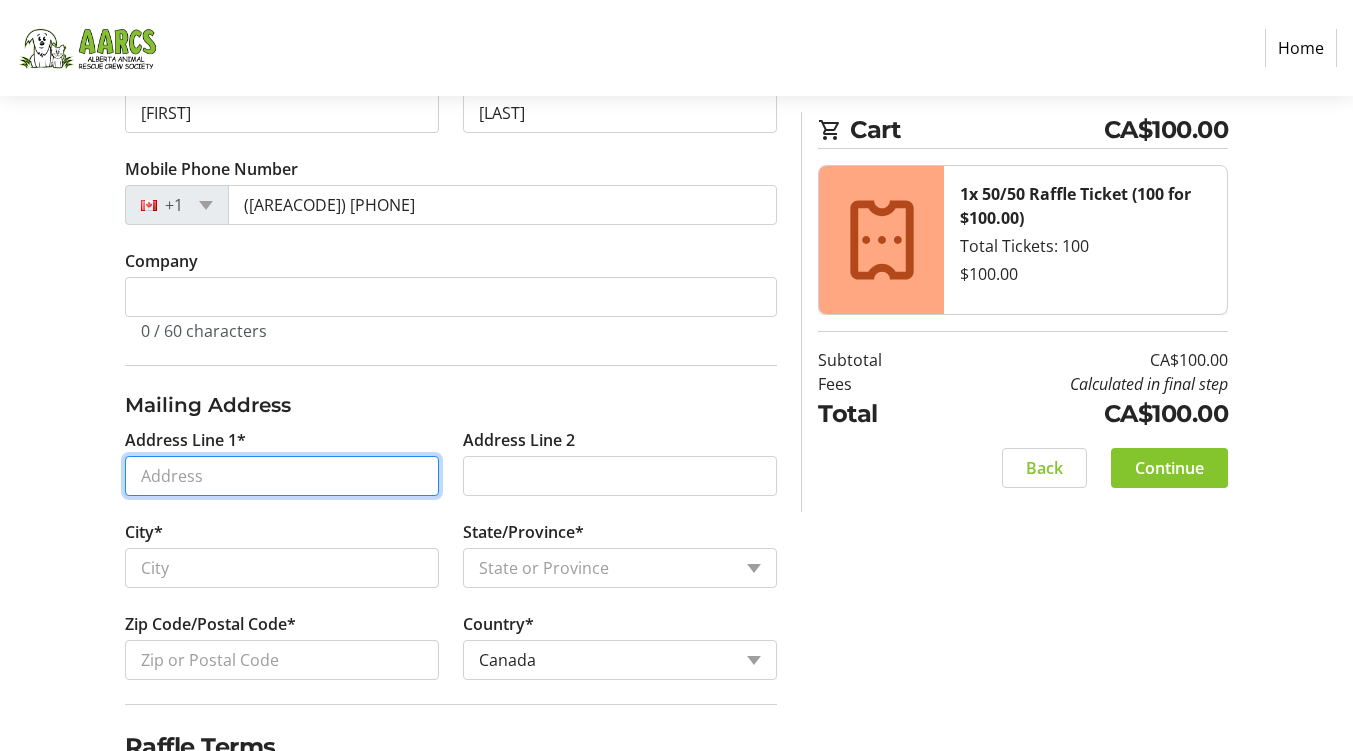 click on "Address Line 1*" at bounding box center (282, 476) 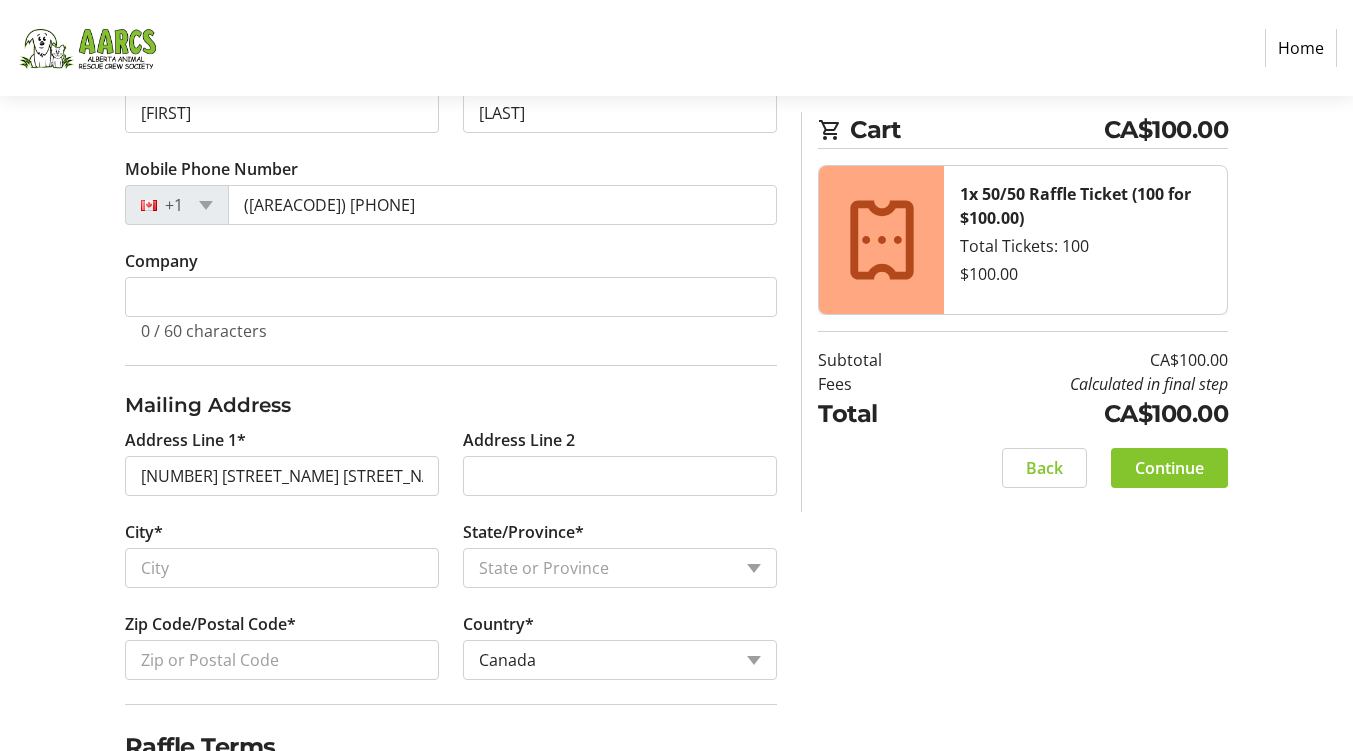 type on "[NUMBER] [STREET] [STREET_NAME]" 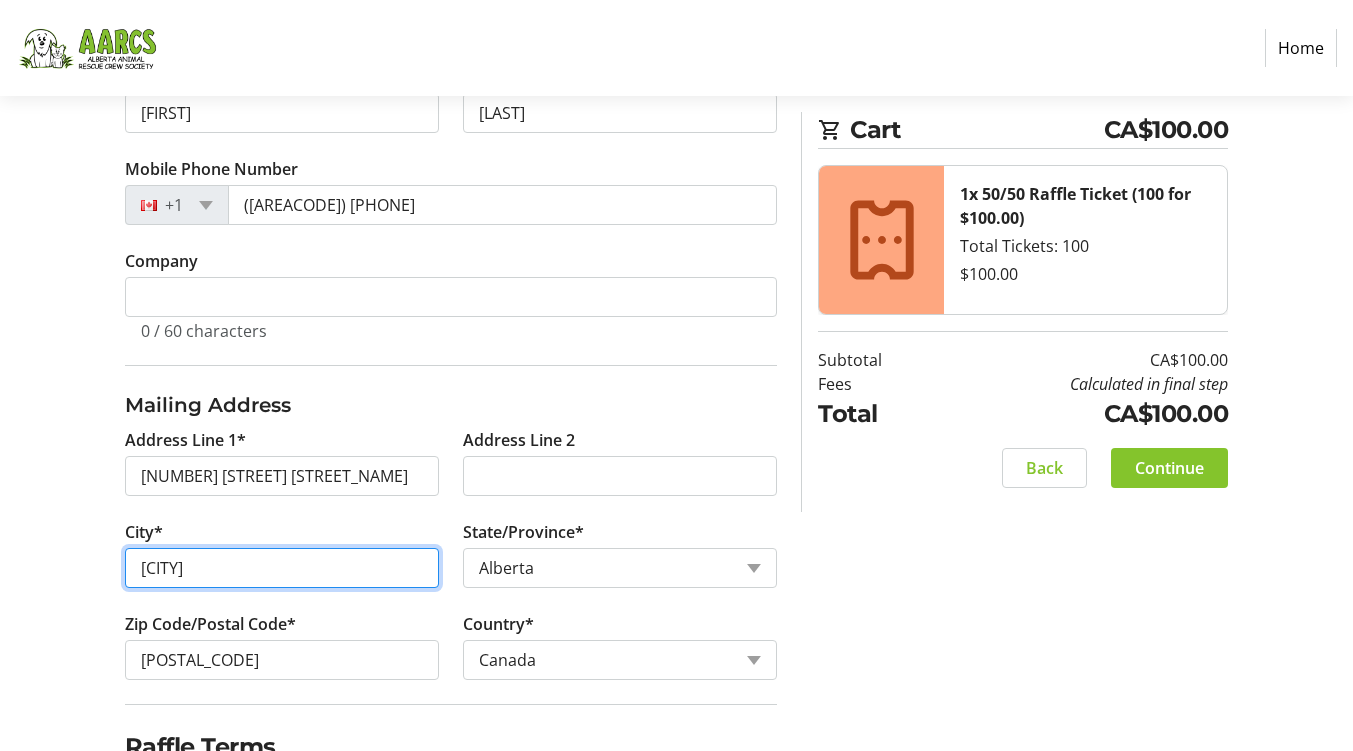 click on "[CITY]" at bounding box center (282, 568) 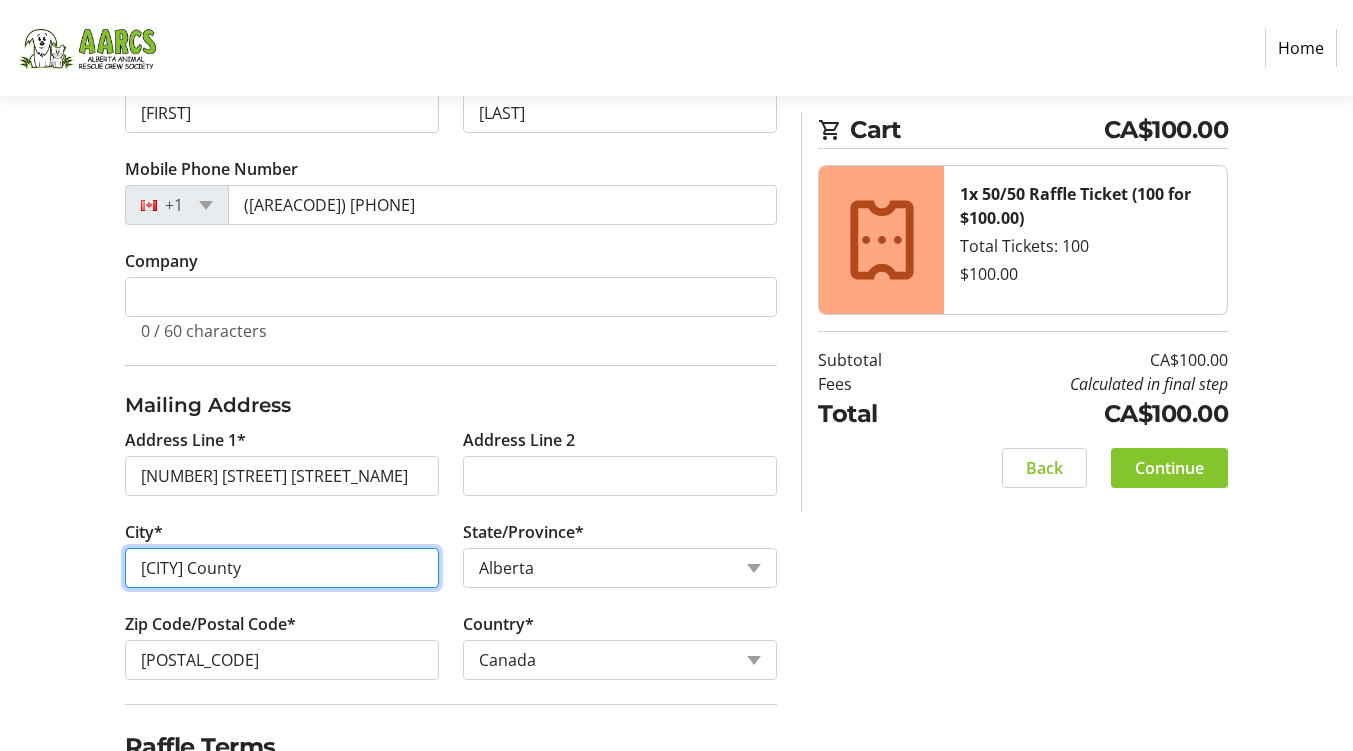 type on "[CITY] County" 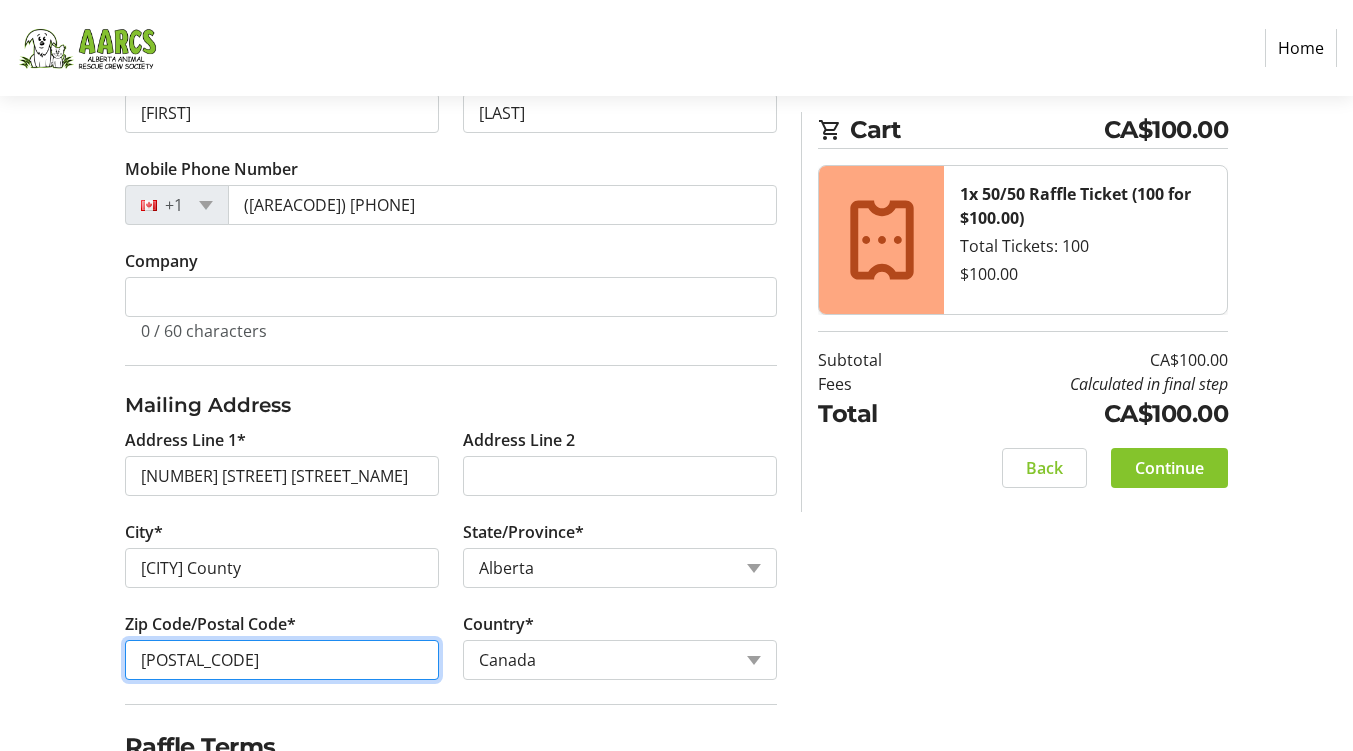 click on "[POSTAL_CODE]" at bounding box center [282, 660] 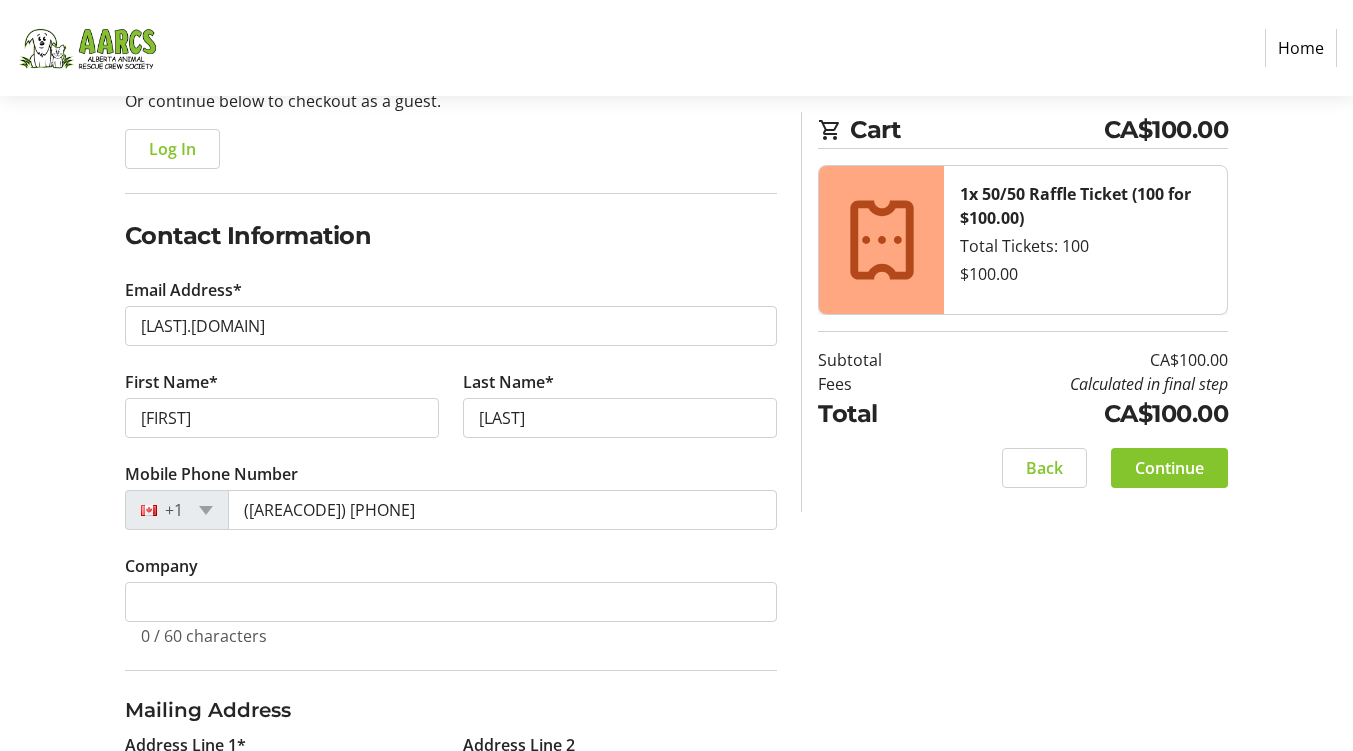 scroll, scrollTop: 221, scrollLeft: 0, axis: vertical 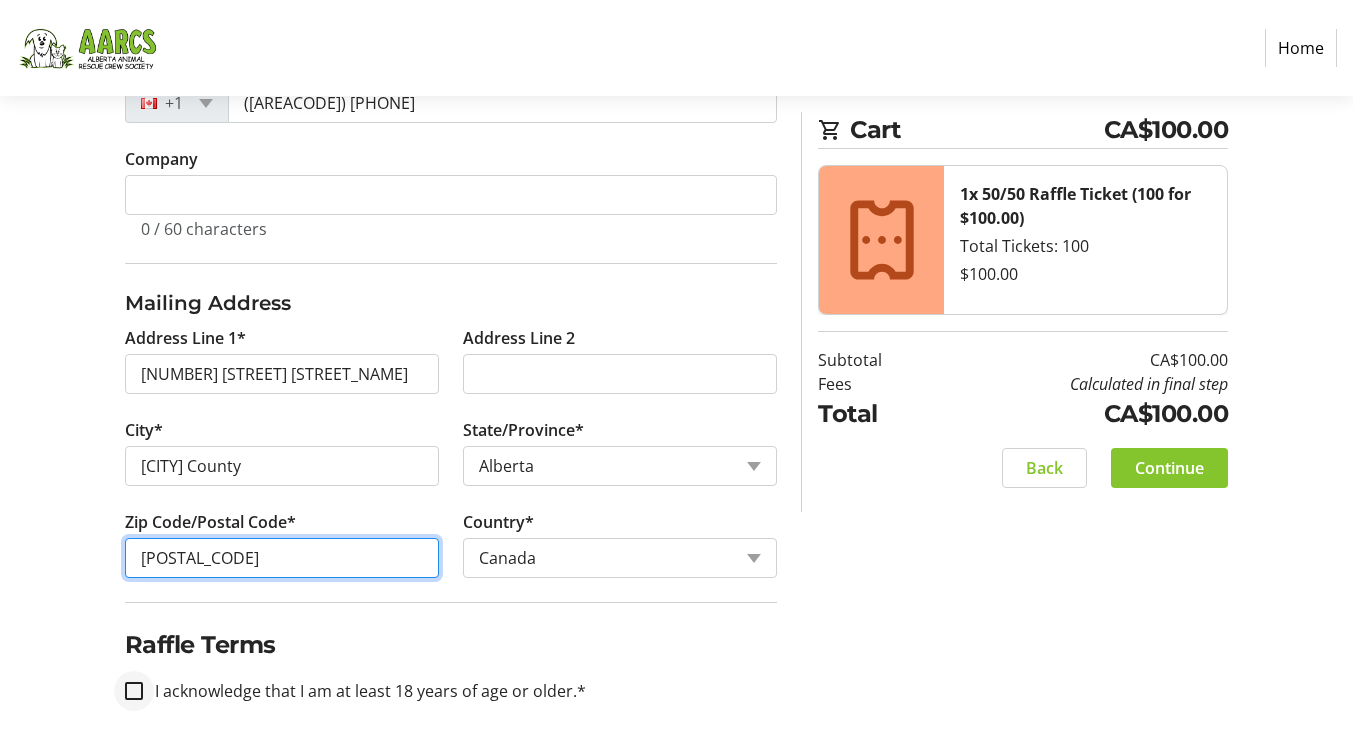 type on "[POSTAL_CODE]" 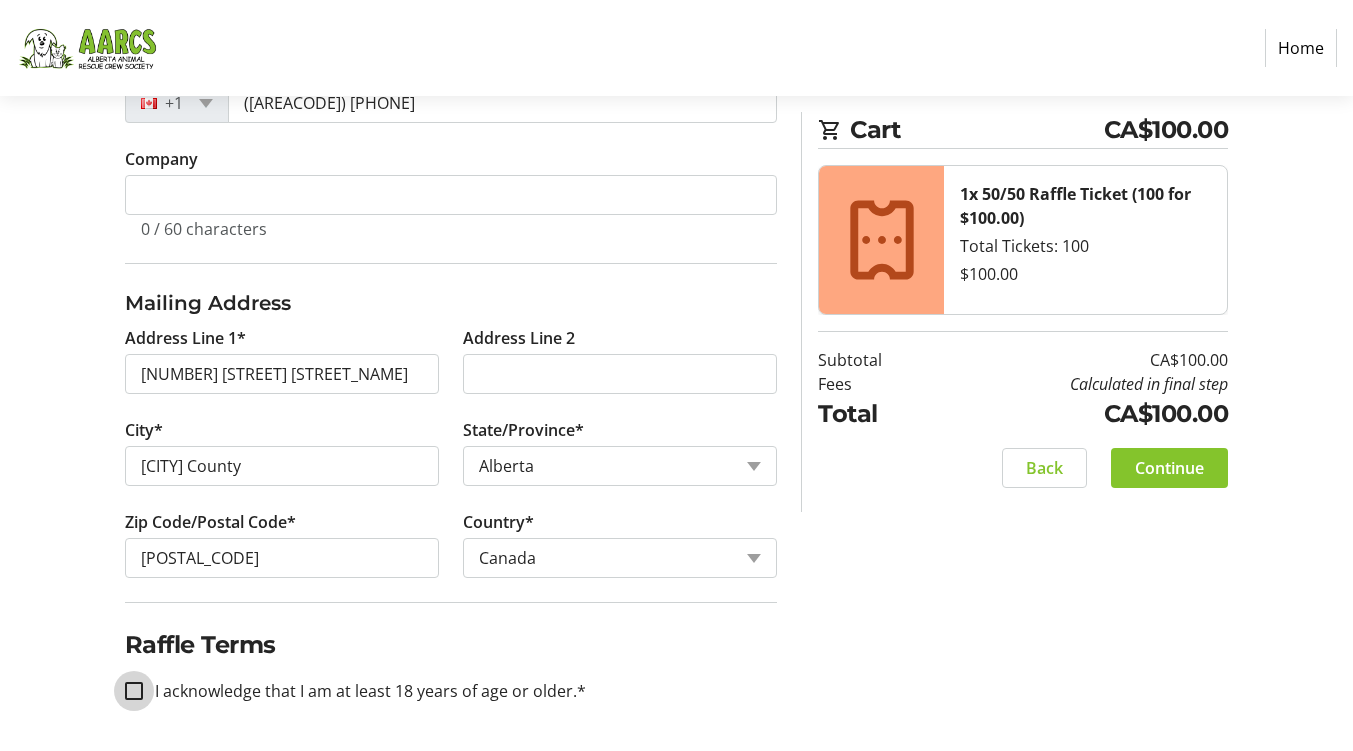 click on "I acknowledge that I am at least 18 years of age or older.*" at bounding box center [134, 691] 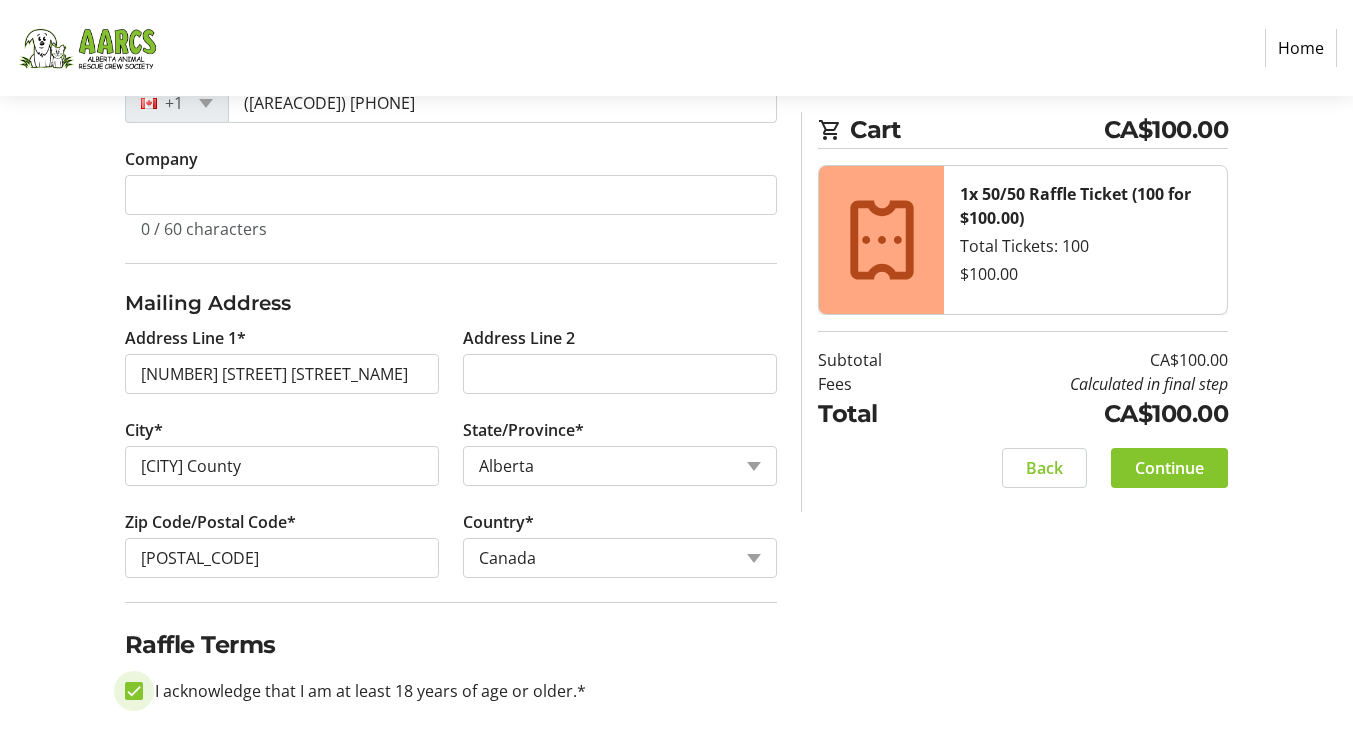checkbox on "true" 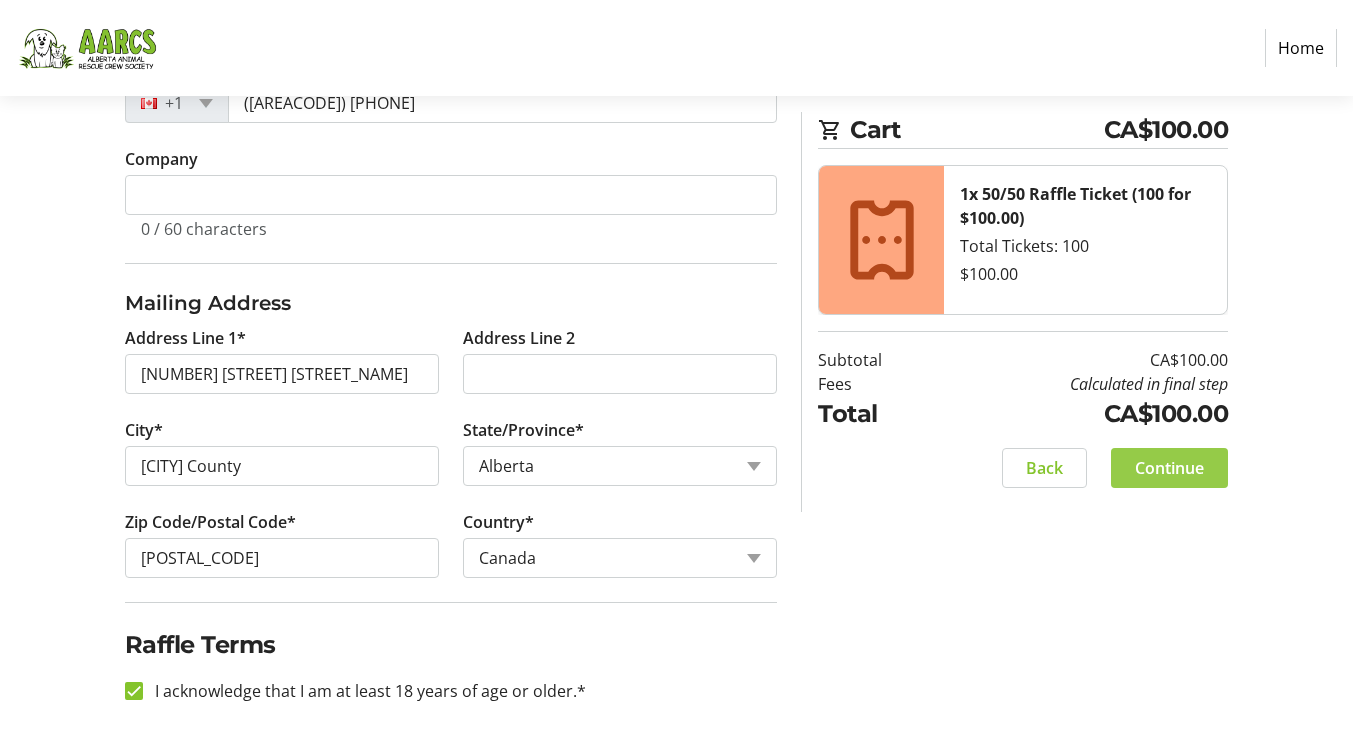 click on "Continue" 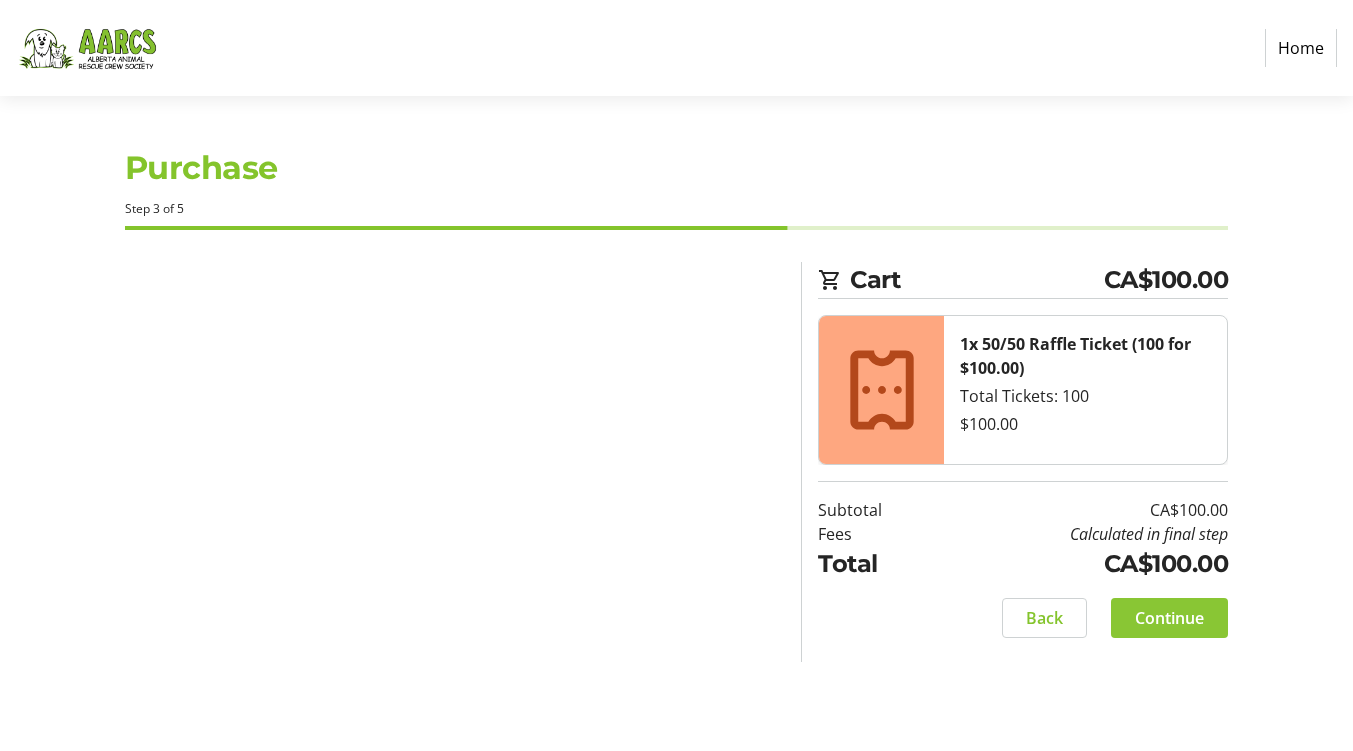 scroll, scrollTop: 0, scrollLeft: 0, axis: both 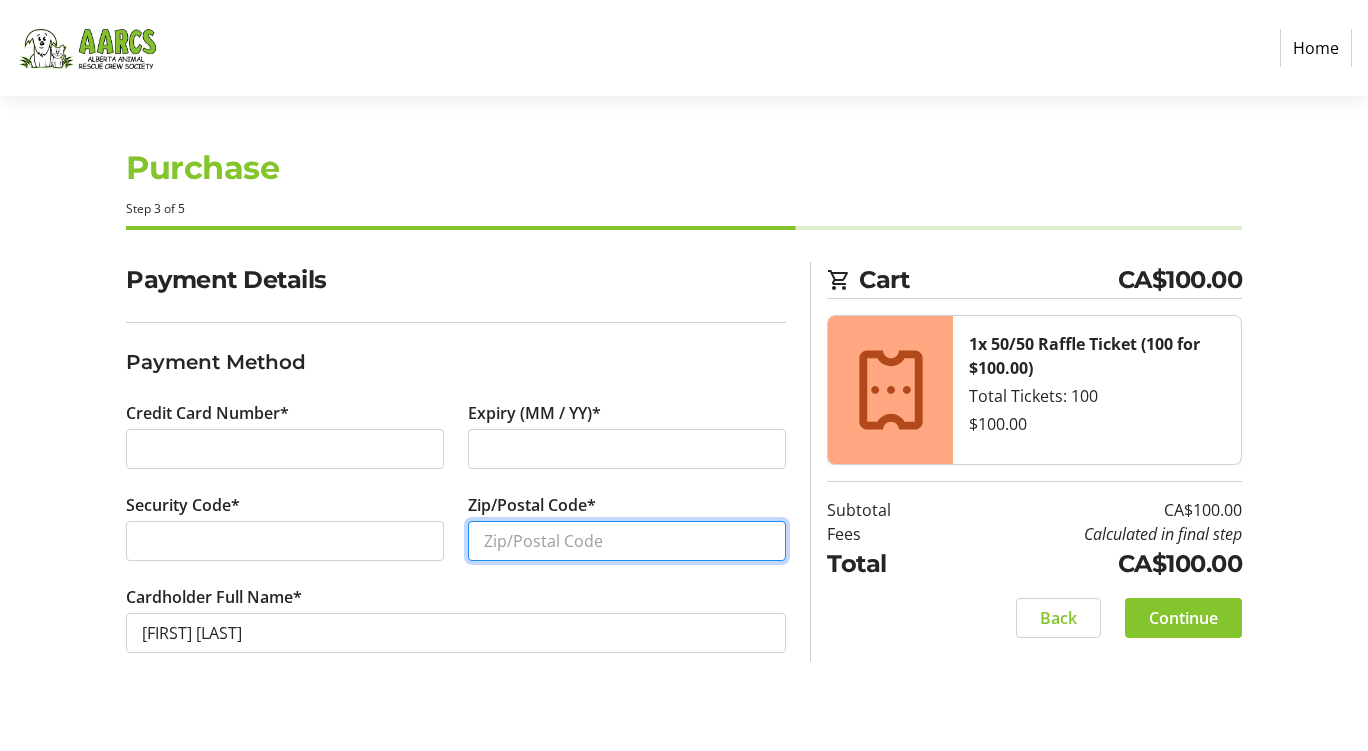 click on "Zip/Postal Code*" at bounding box center [627, 541] 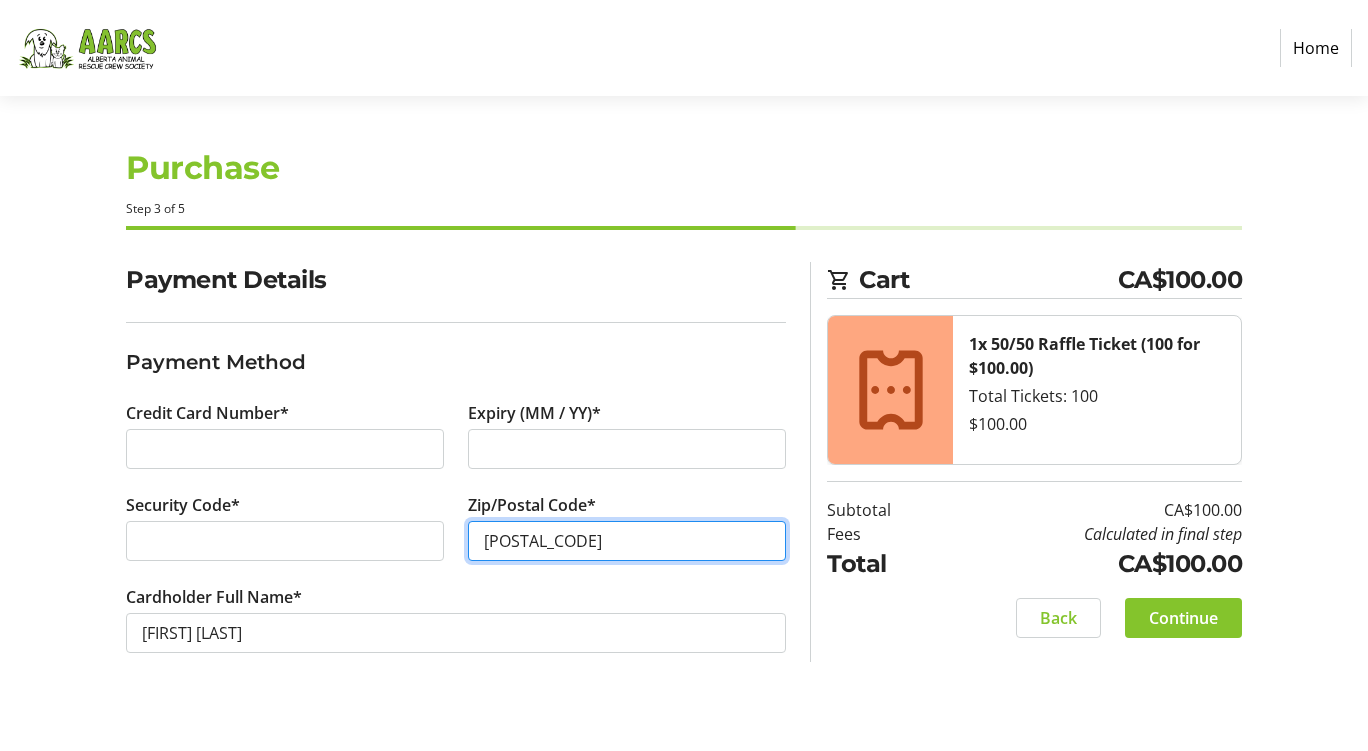 type on "[POSTAL_CODE]" 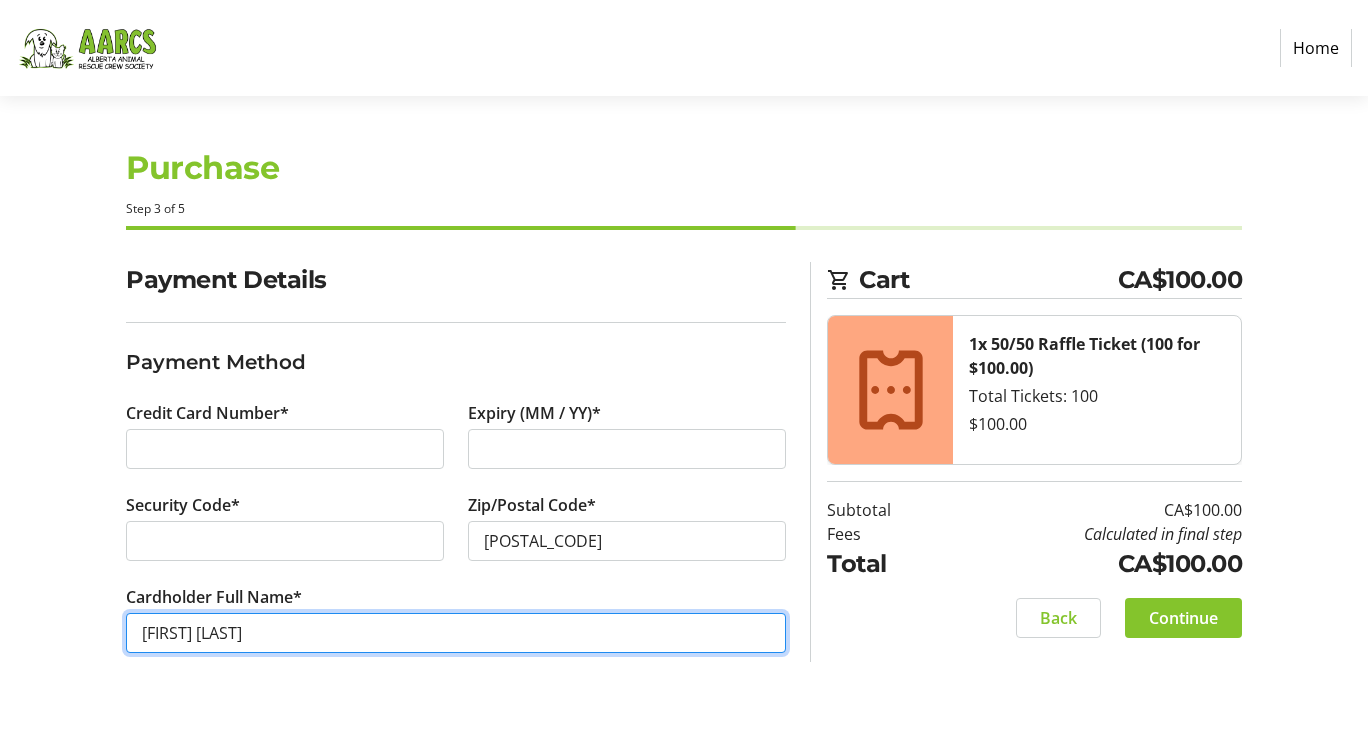 click on "[FIRST] [LAST]" at bounding box center [456, 633] 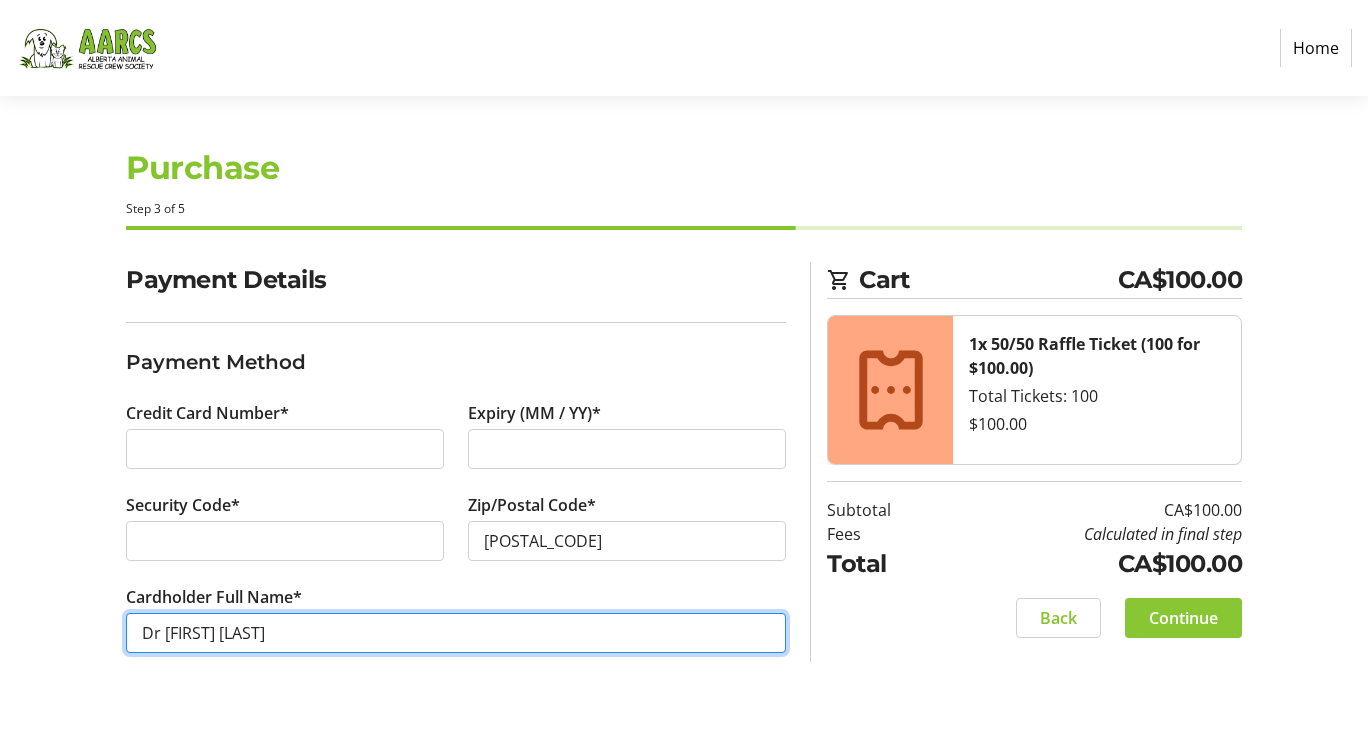 type on "Dr [FIRST] [LAST]" 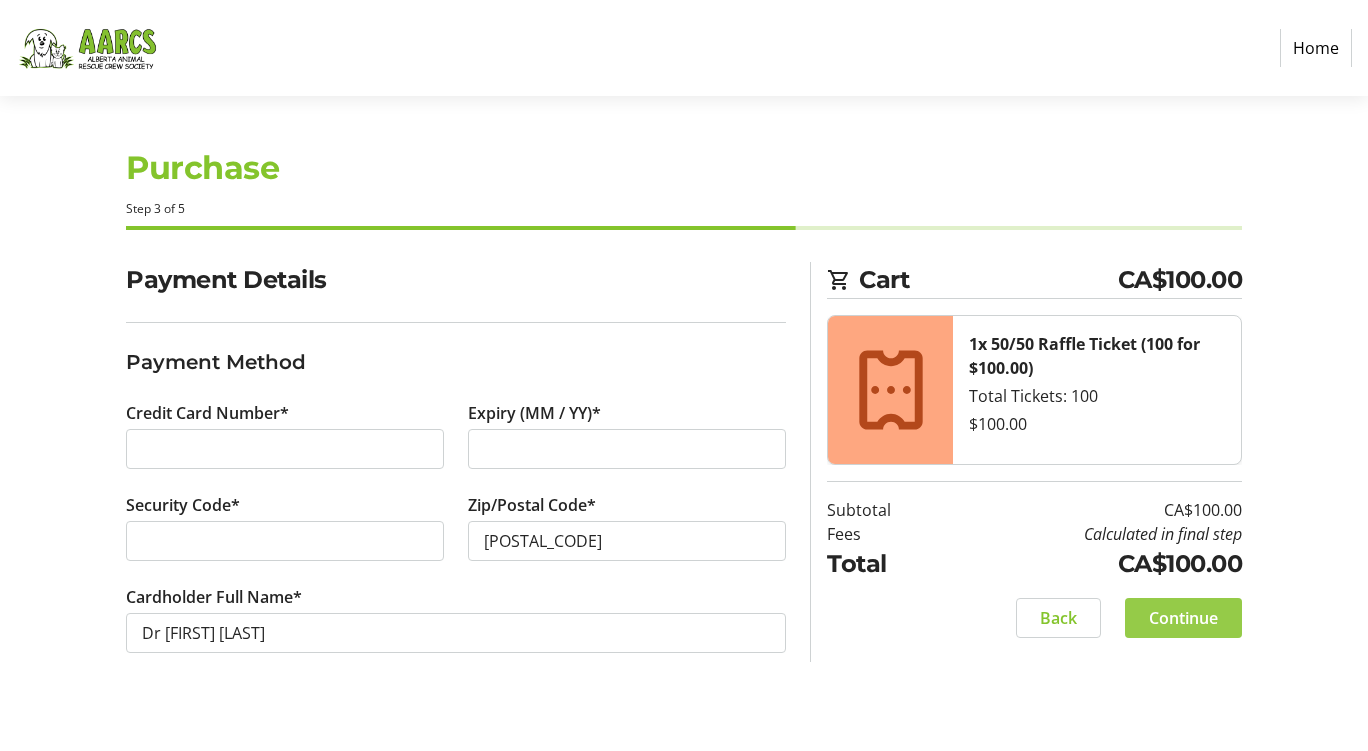 click on "Continue" 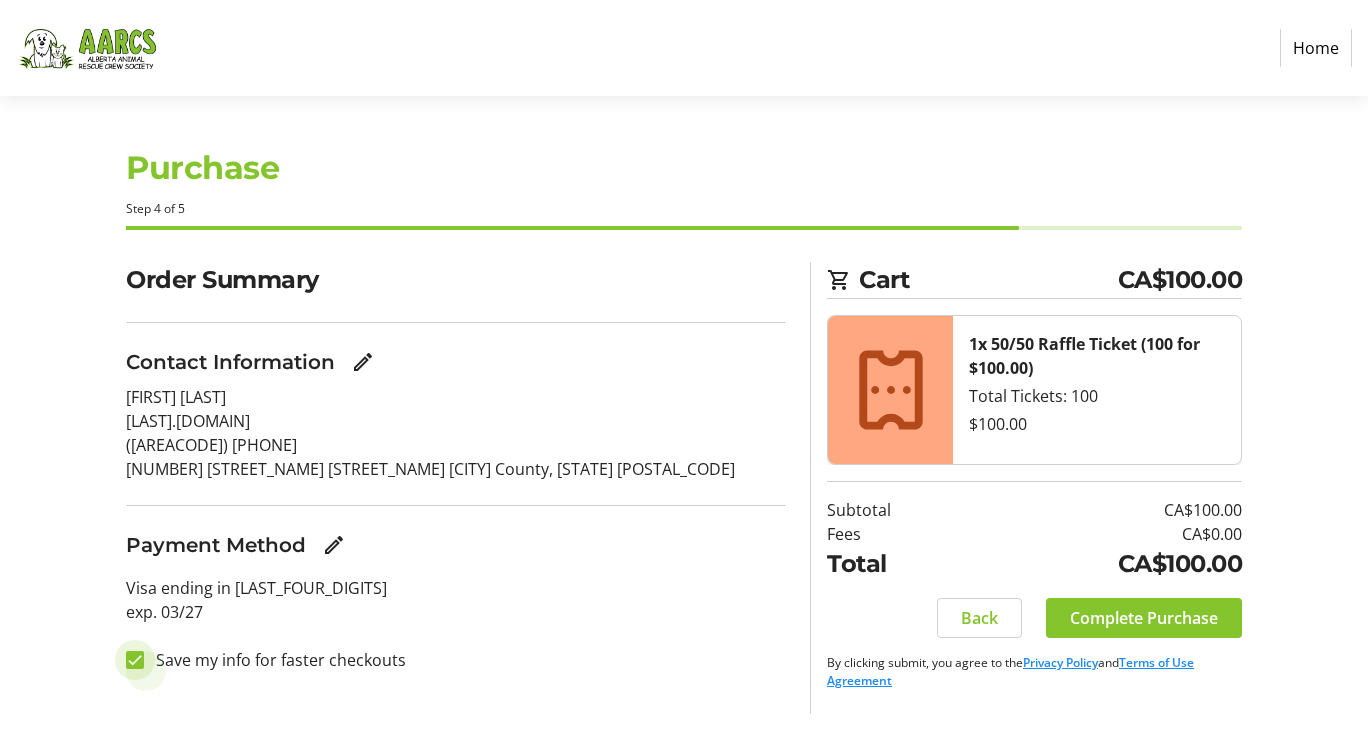 click on "Save my info for faster checkouts" at bounding box center (135, 660) 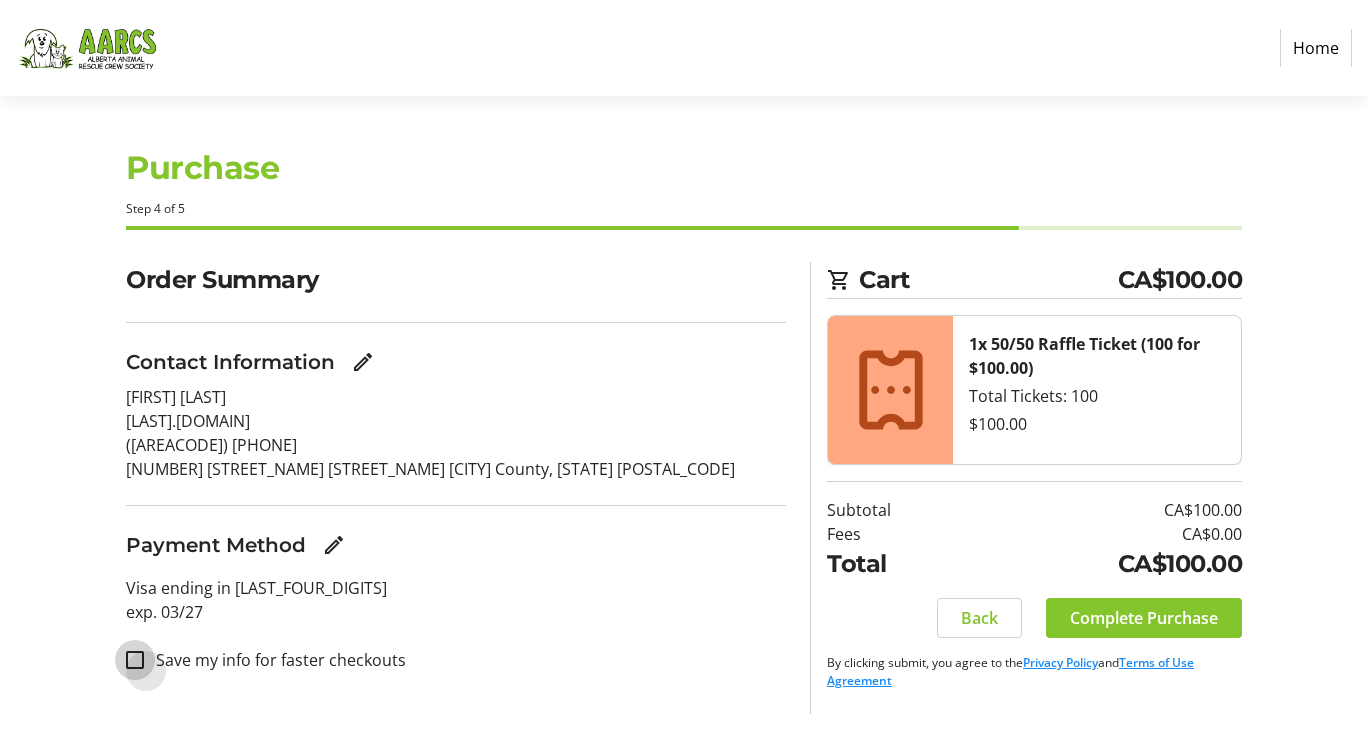 checkbox on "false" 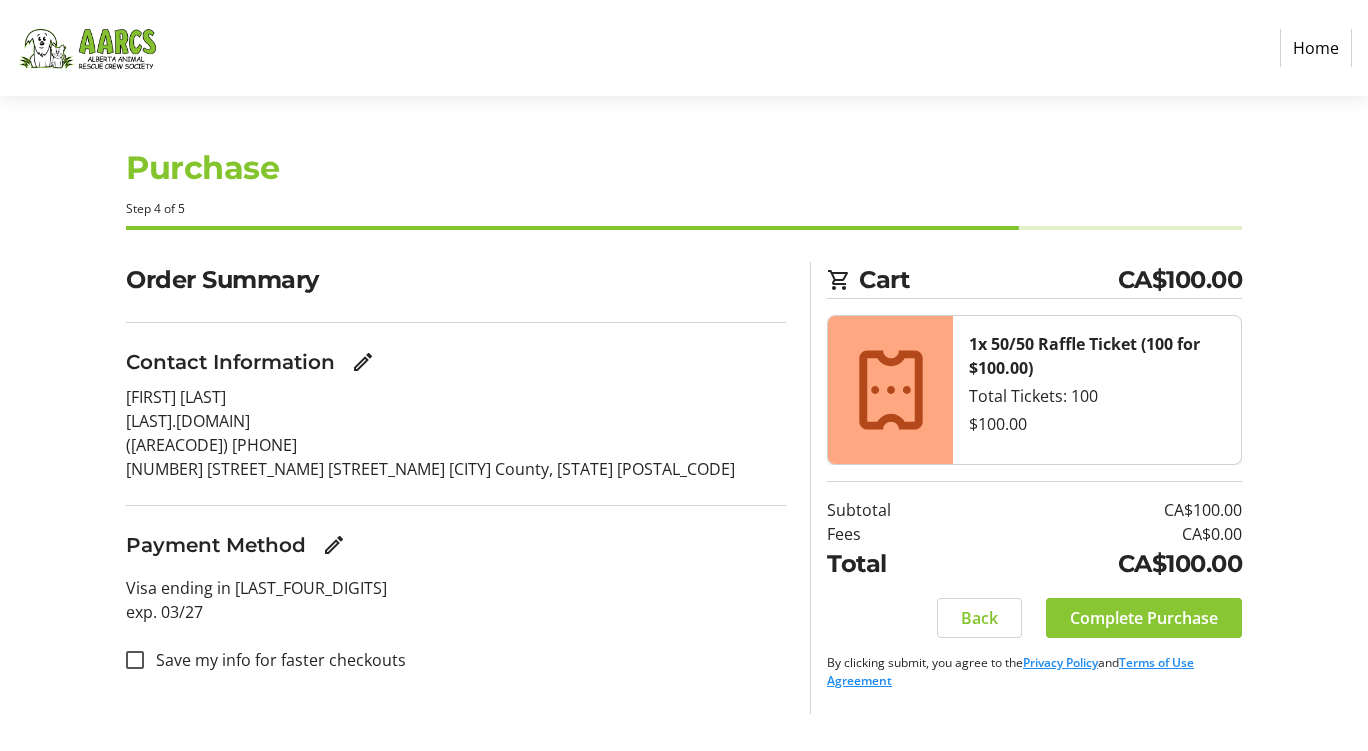 click on "Complete Purchase" 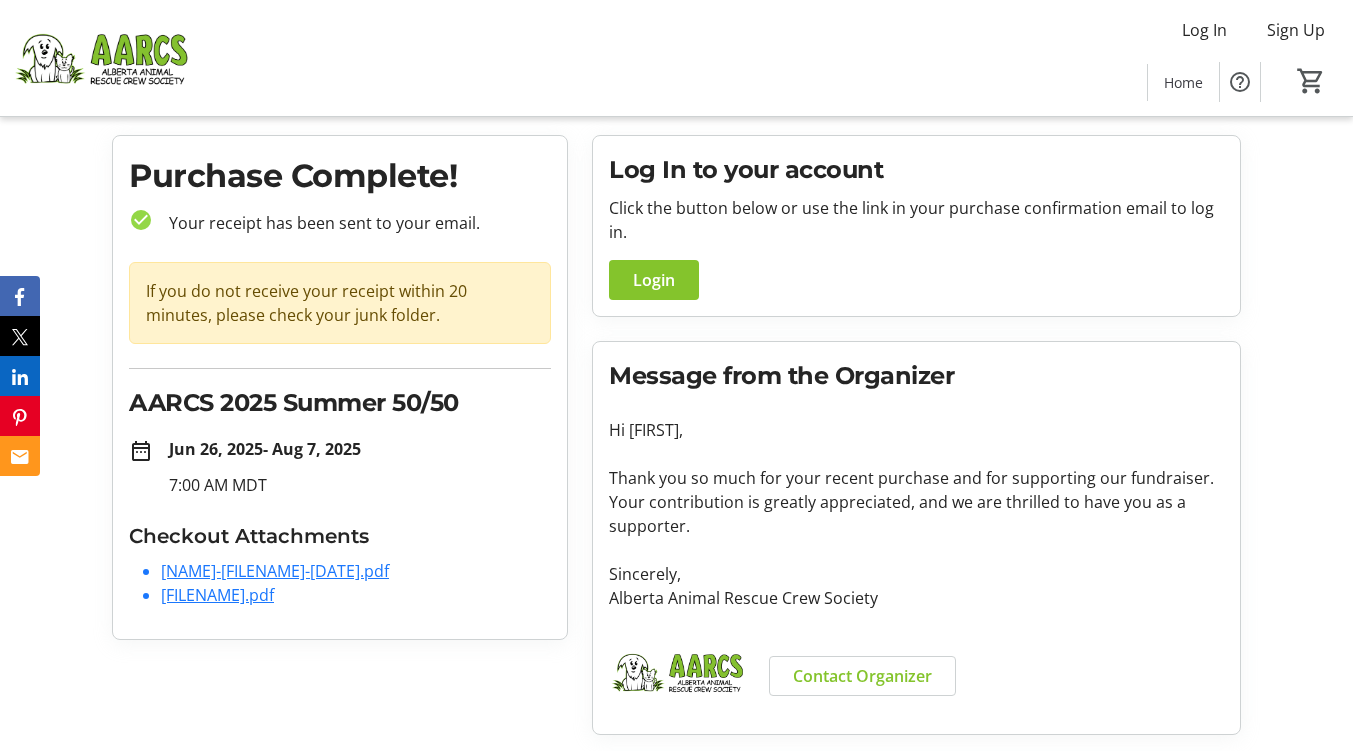 scroll, scrollTop: 0, scrollLeft: 0, axis: both 